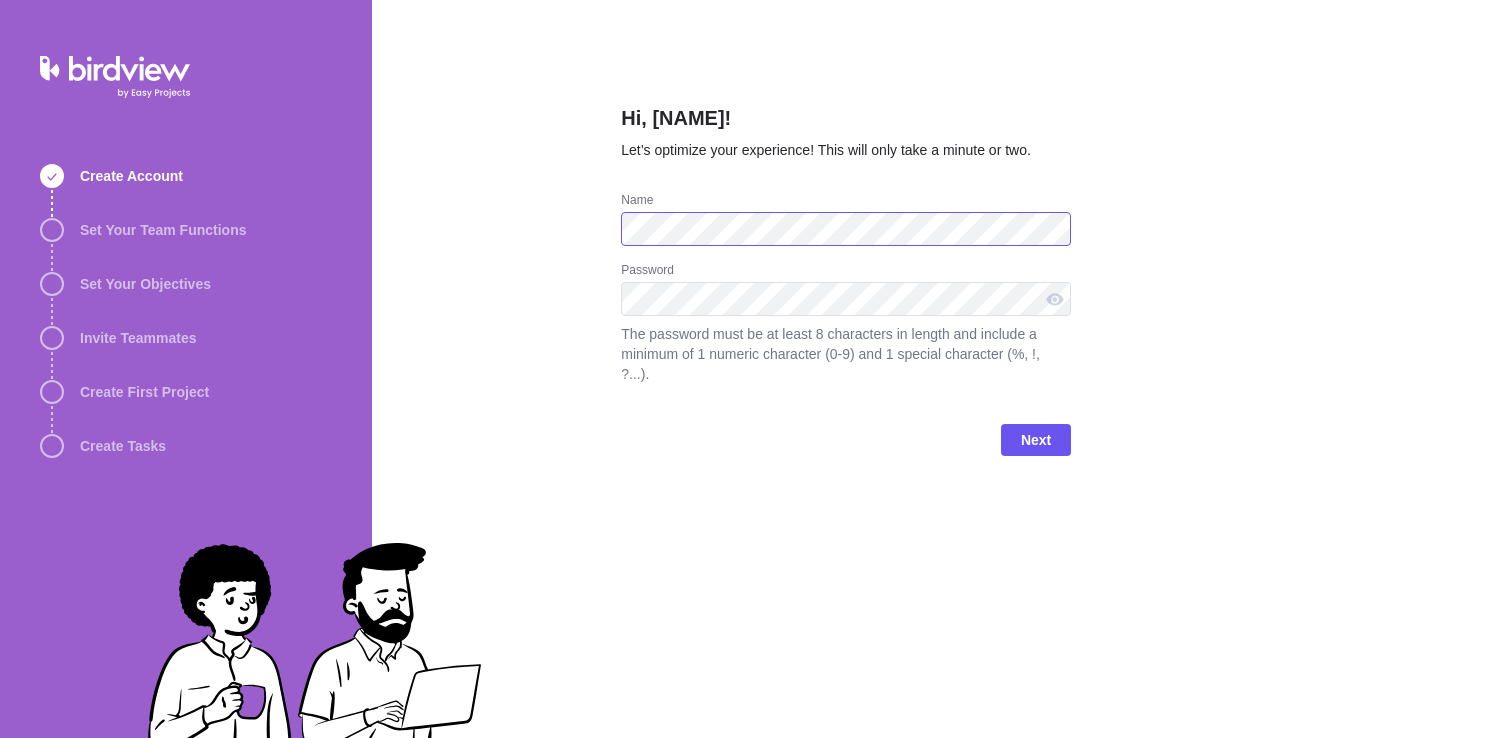 scroll, scrollTop: 0, scrollLeft: 0, axis: both 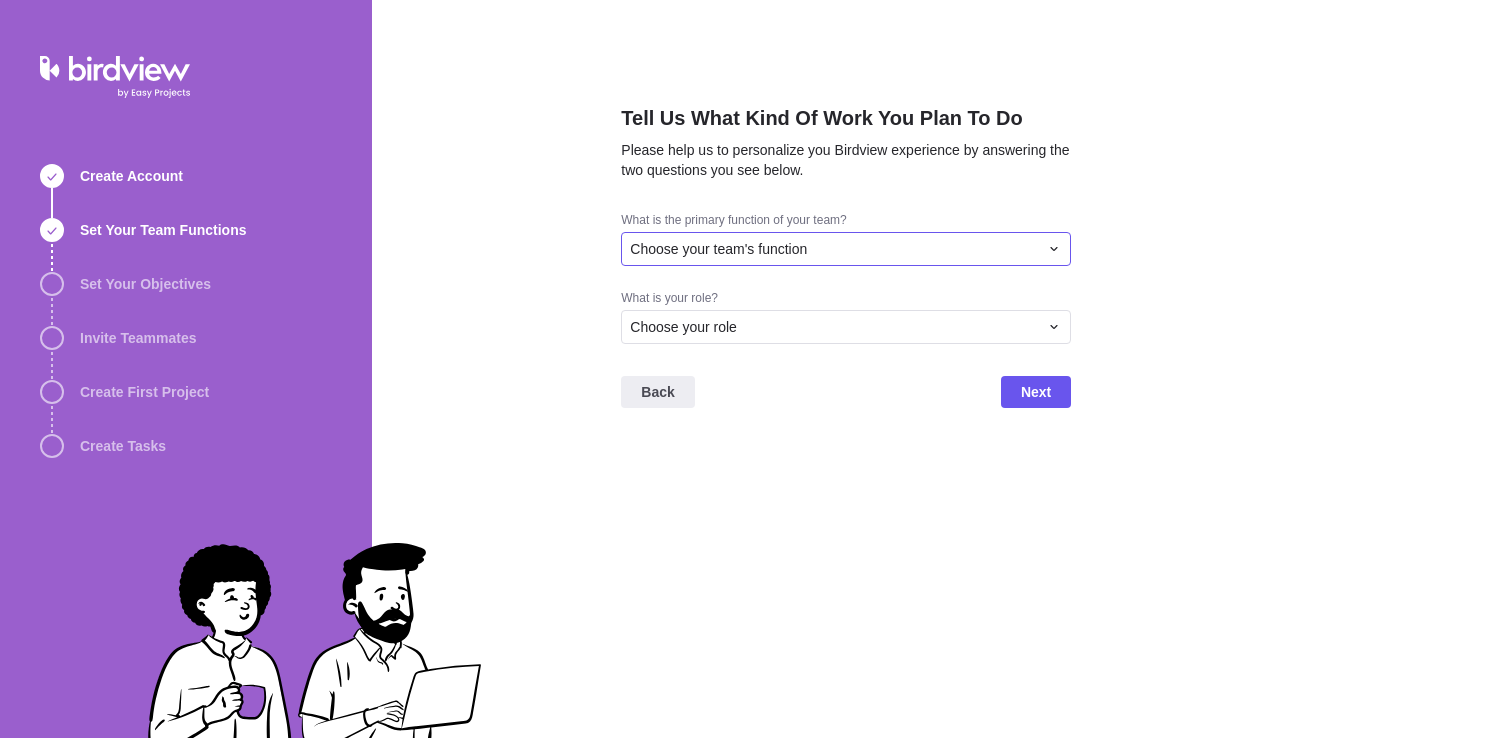 click on "Choose your team's function" at bounding box center [834, 249] 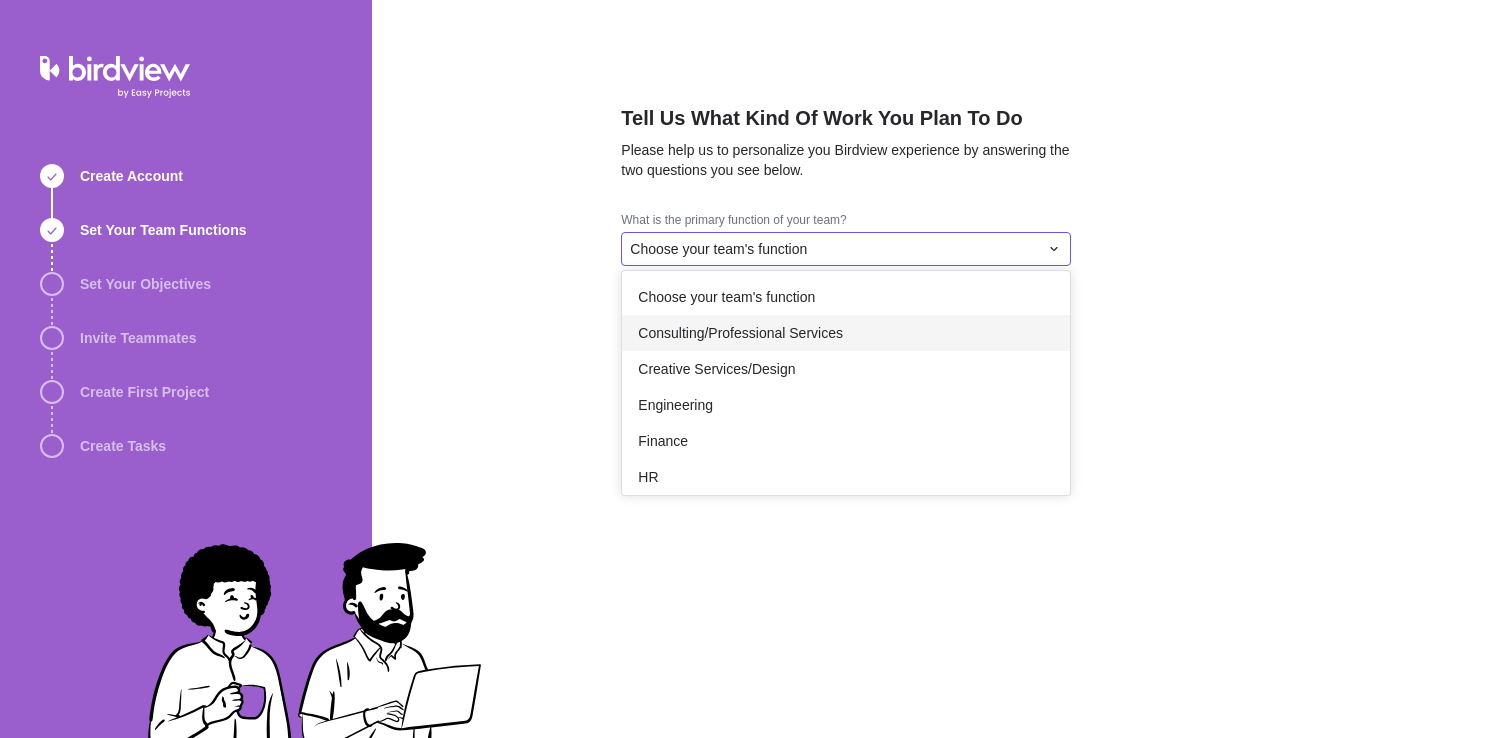 click on "Consulting/Professional Services" at bounding box center (740, 333) 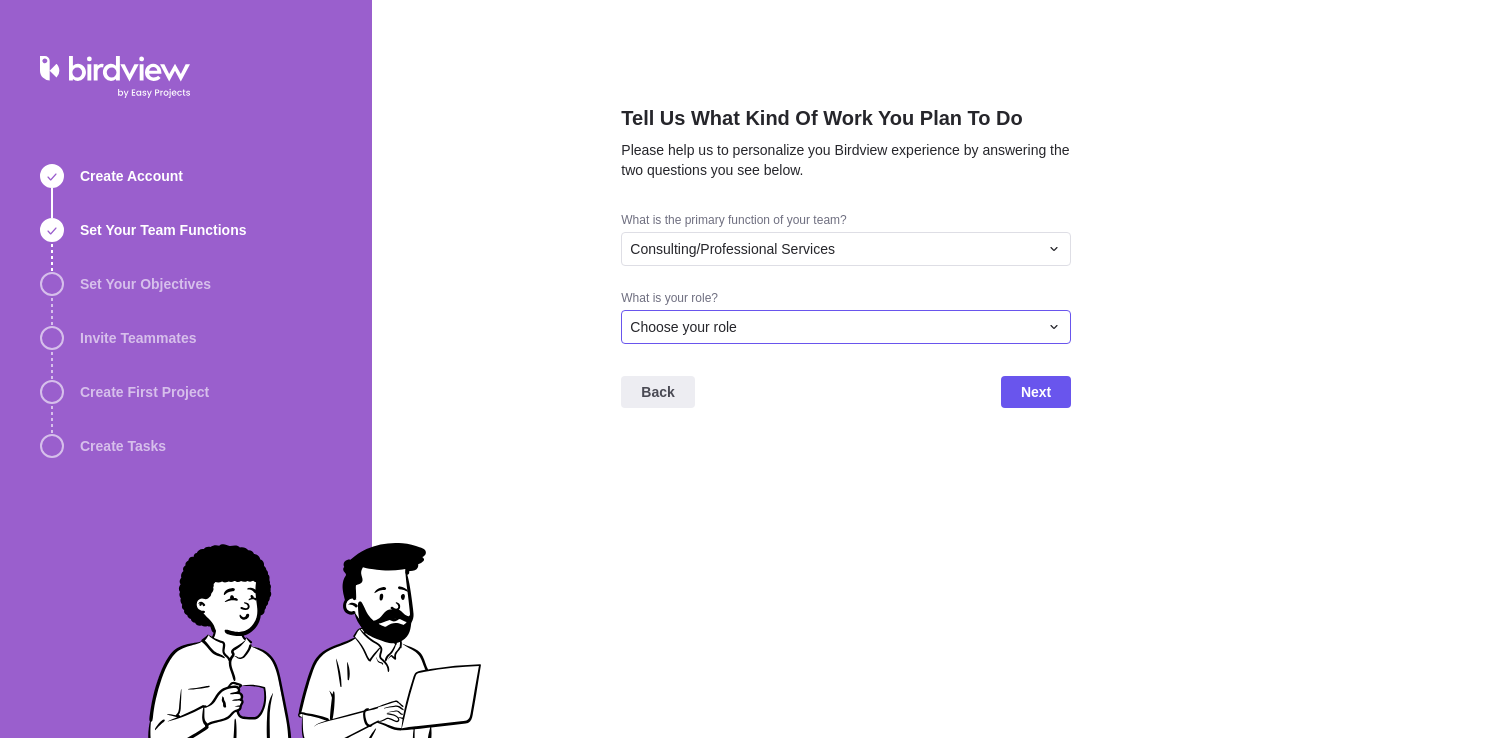 click on "Choose your role" at bounding box center [834, 327] 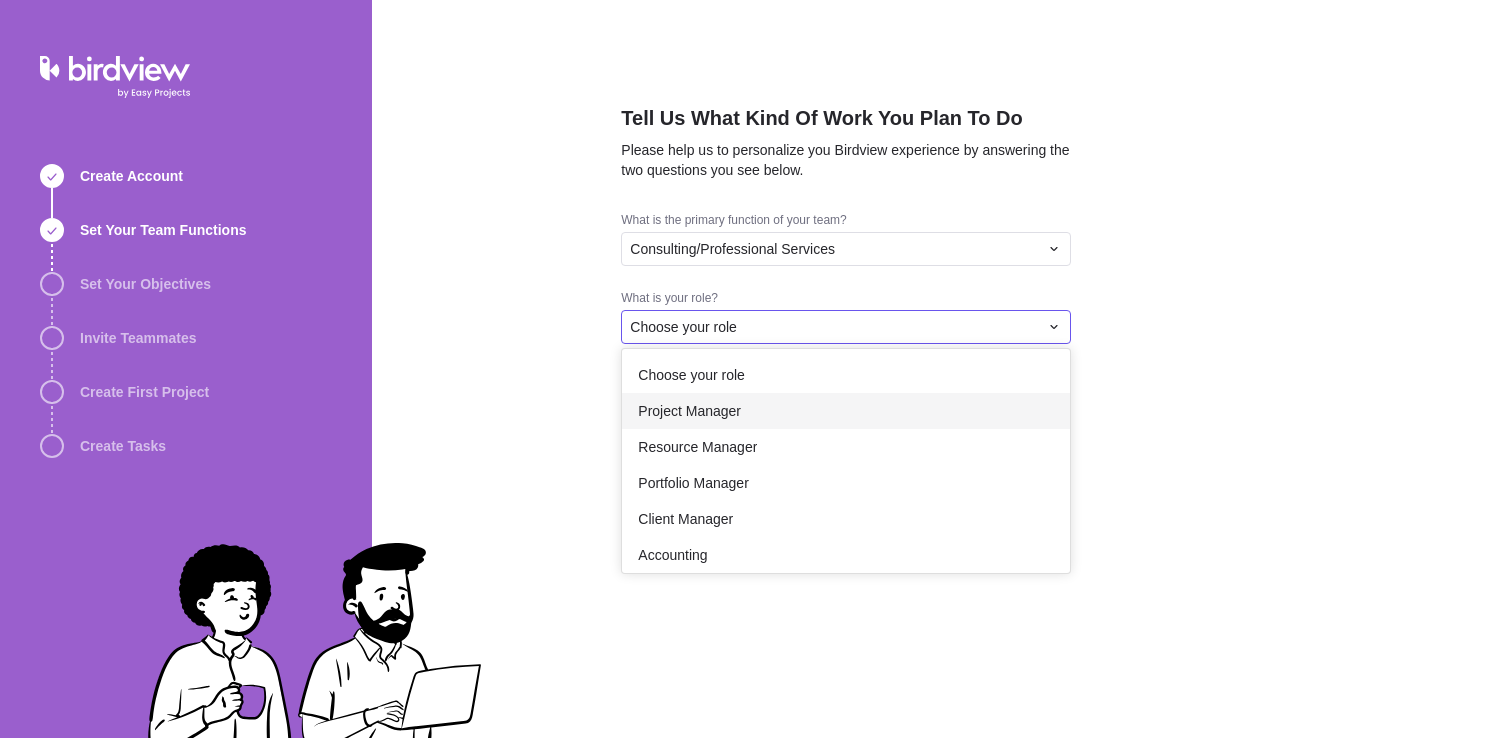 click on "Project Manager" at bounding box center [846, 411] 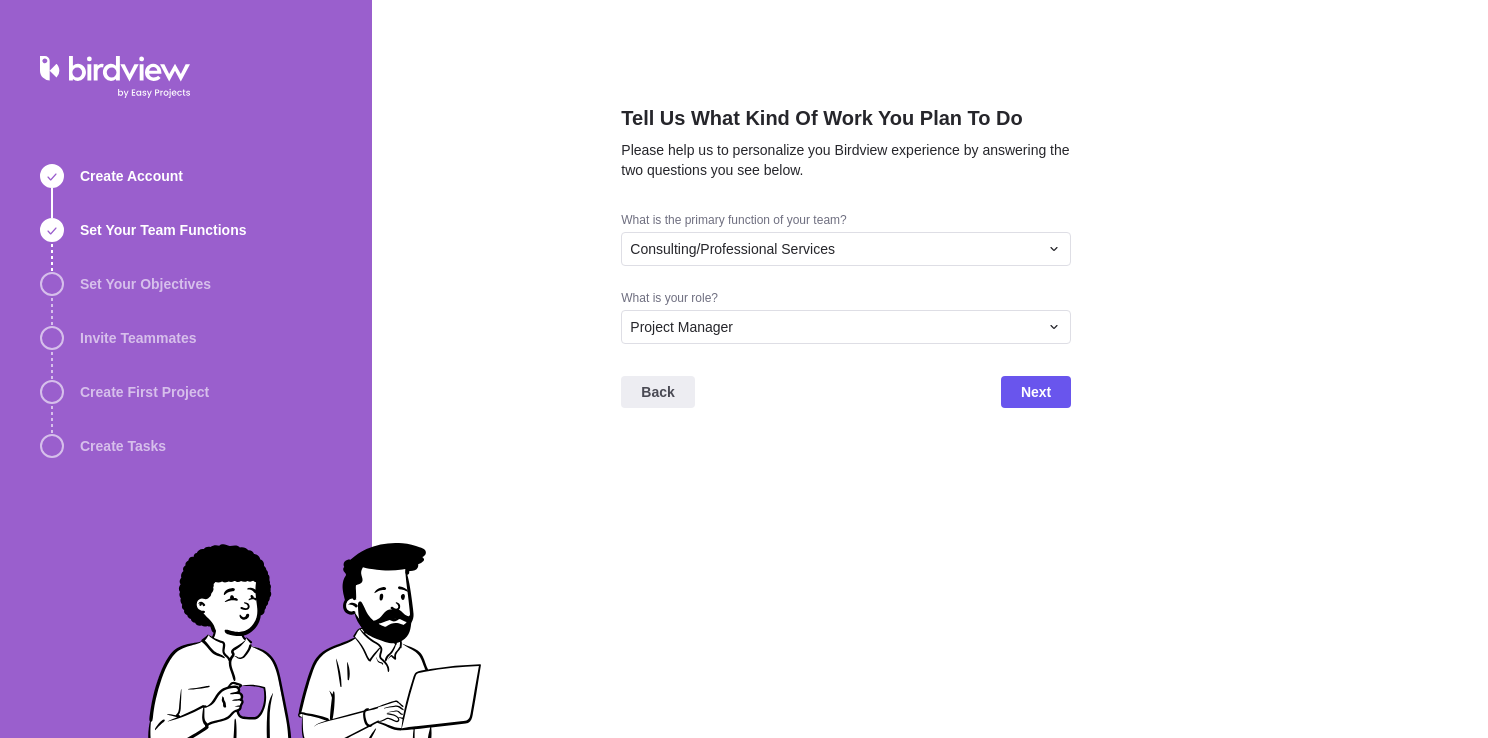 click on "Back Next" at bounding box center [846, 400] 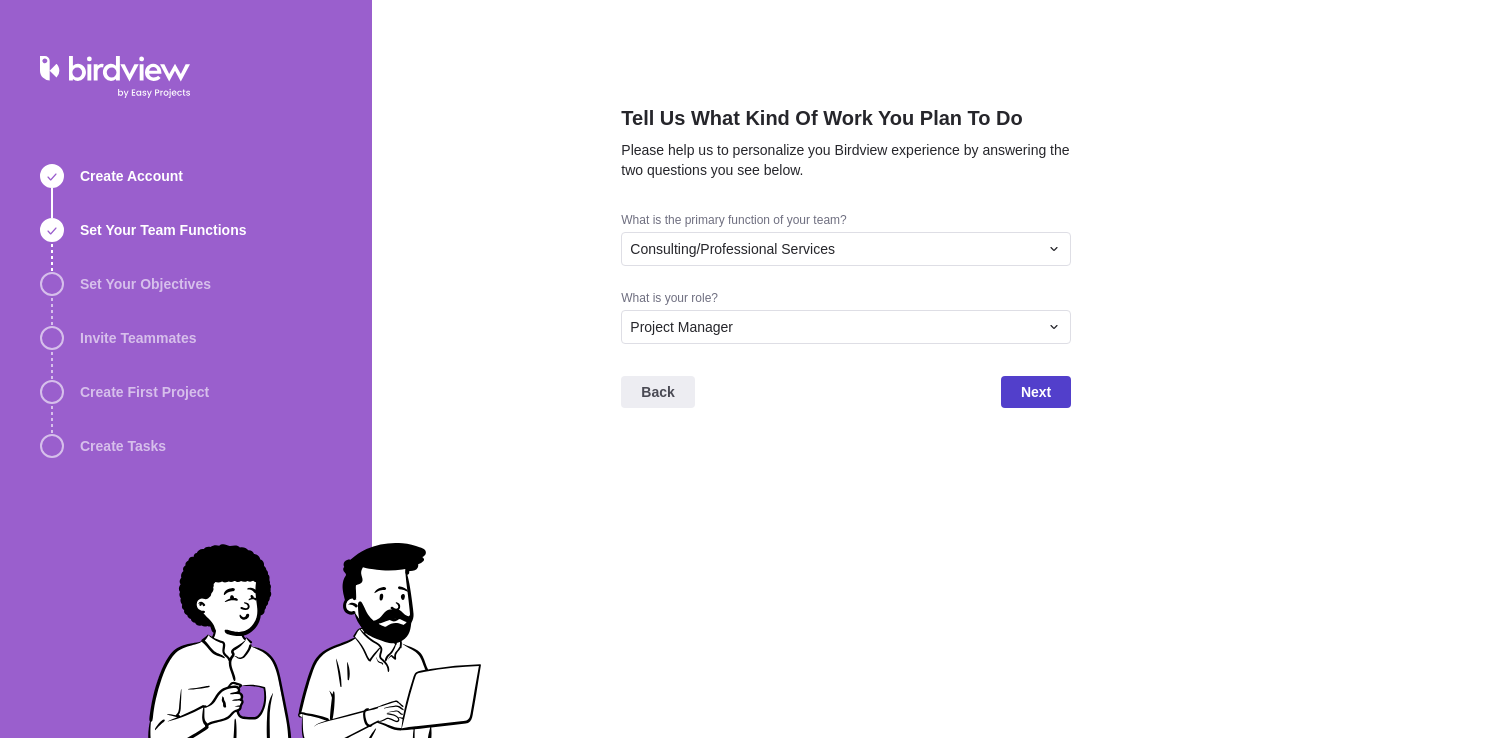 click on "Next" at bounding box center (1036, 392) 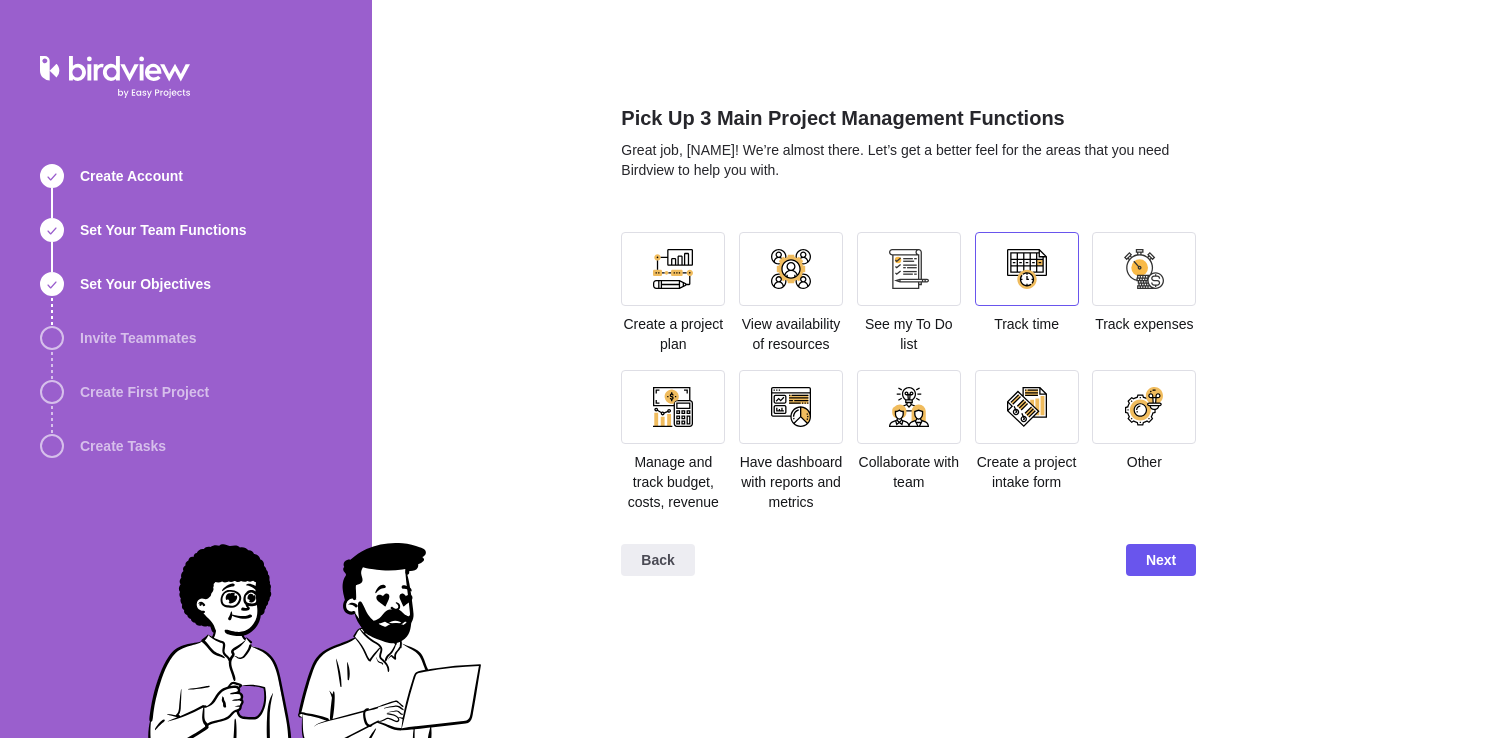 click at bounding box center (1027, 269) 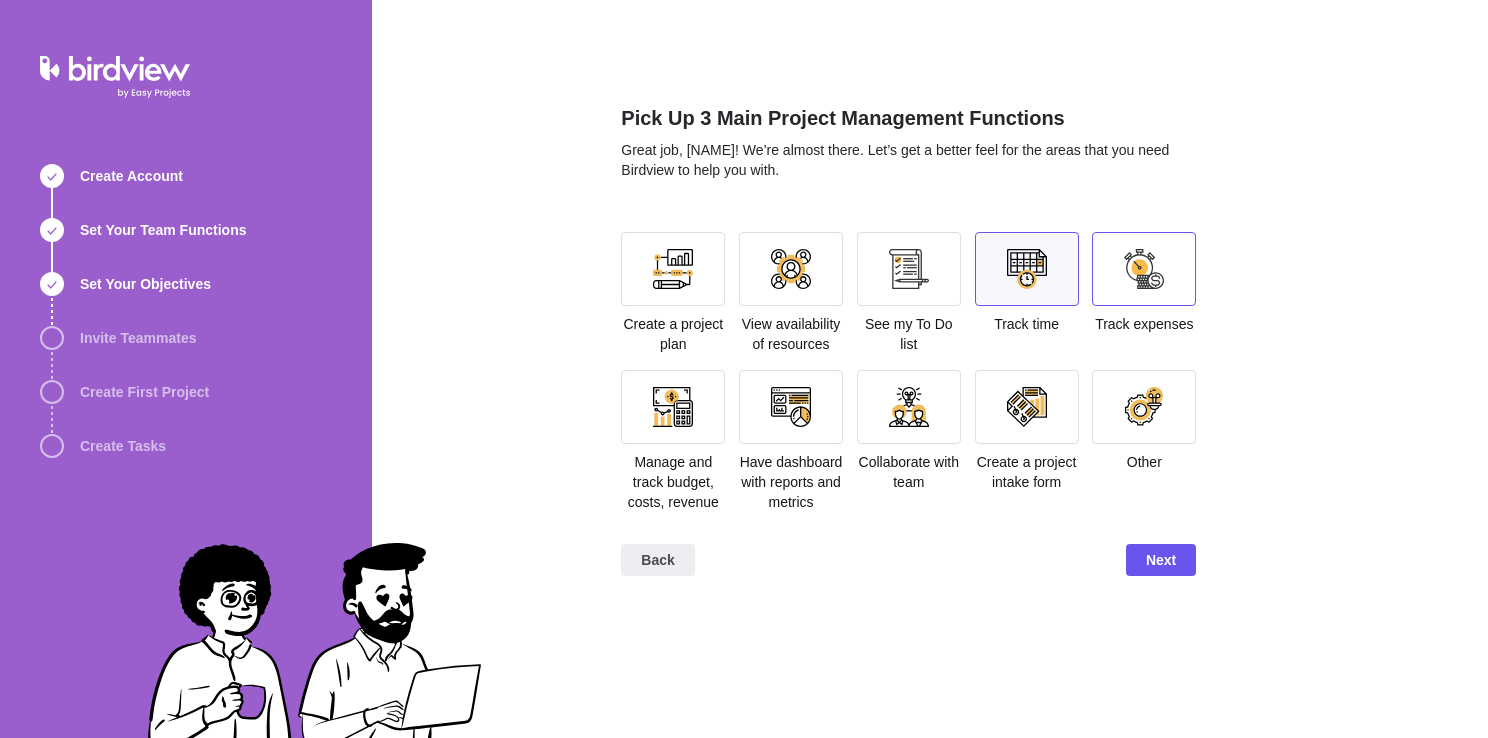 click at bounding box center [1144, 269] 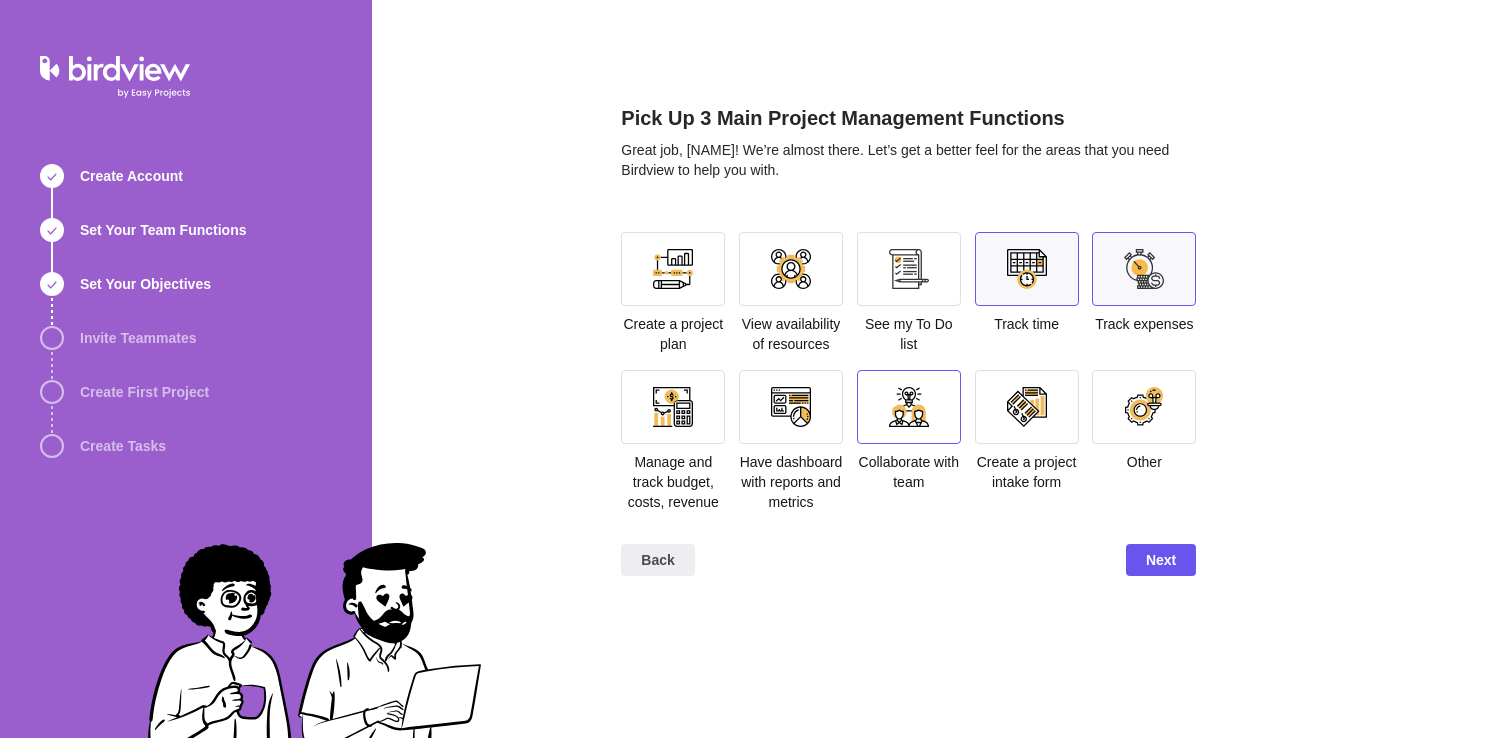 click at bounding box center (909, 407) 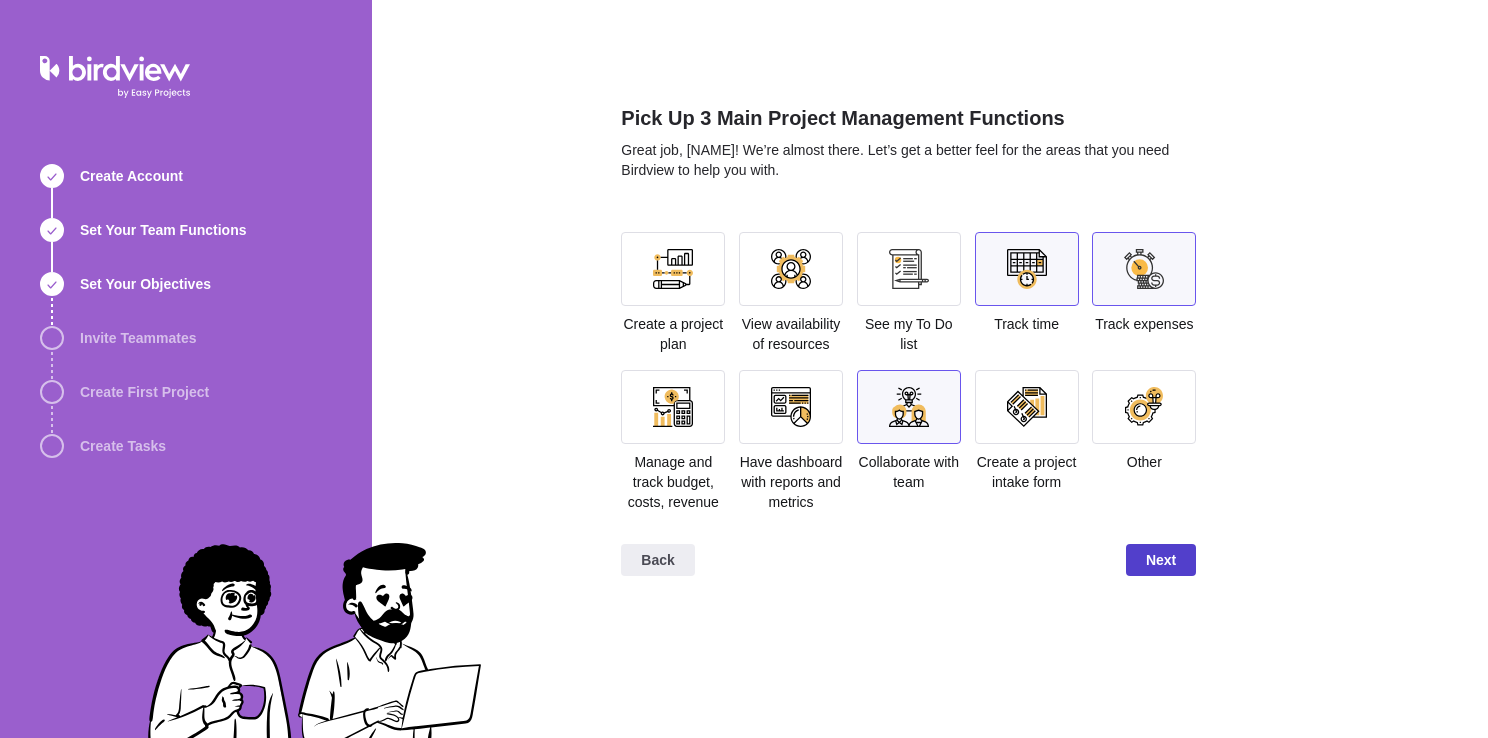 click on "Next" at bounding box center (1161, 560) 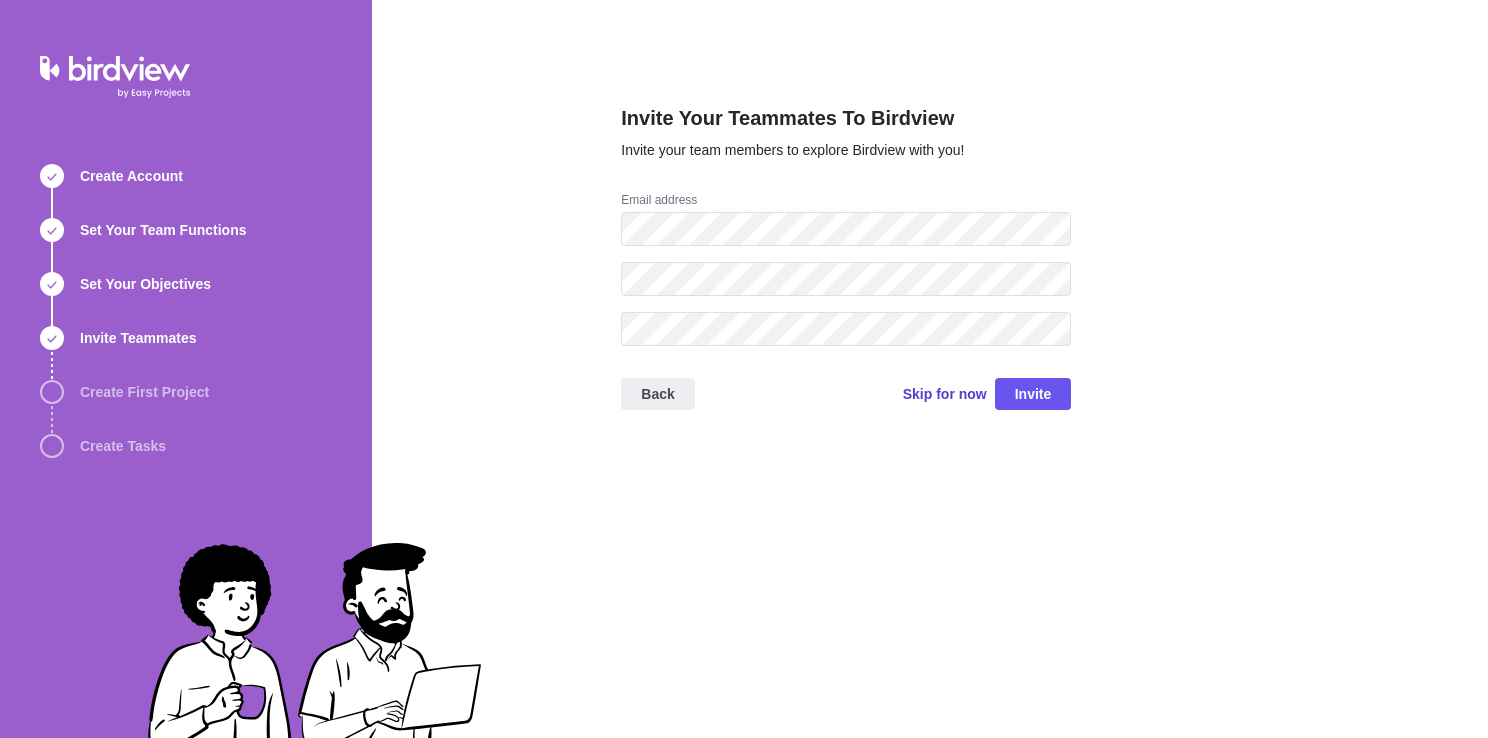 click on "Skip for now" at bounding box center [945, 394] 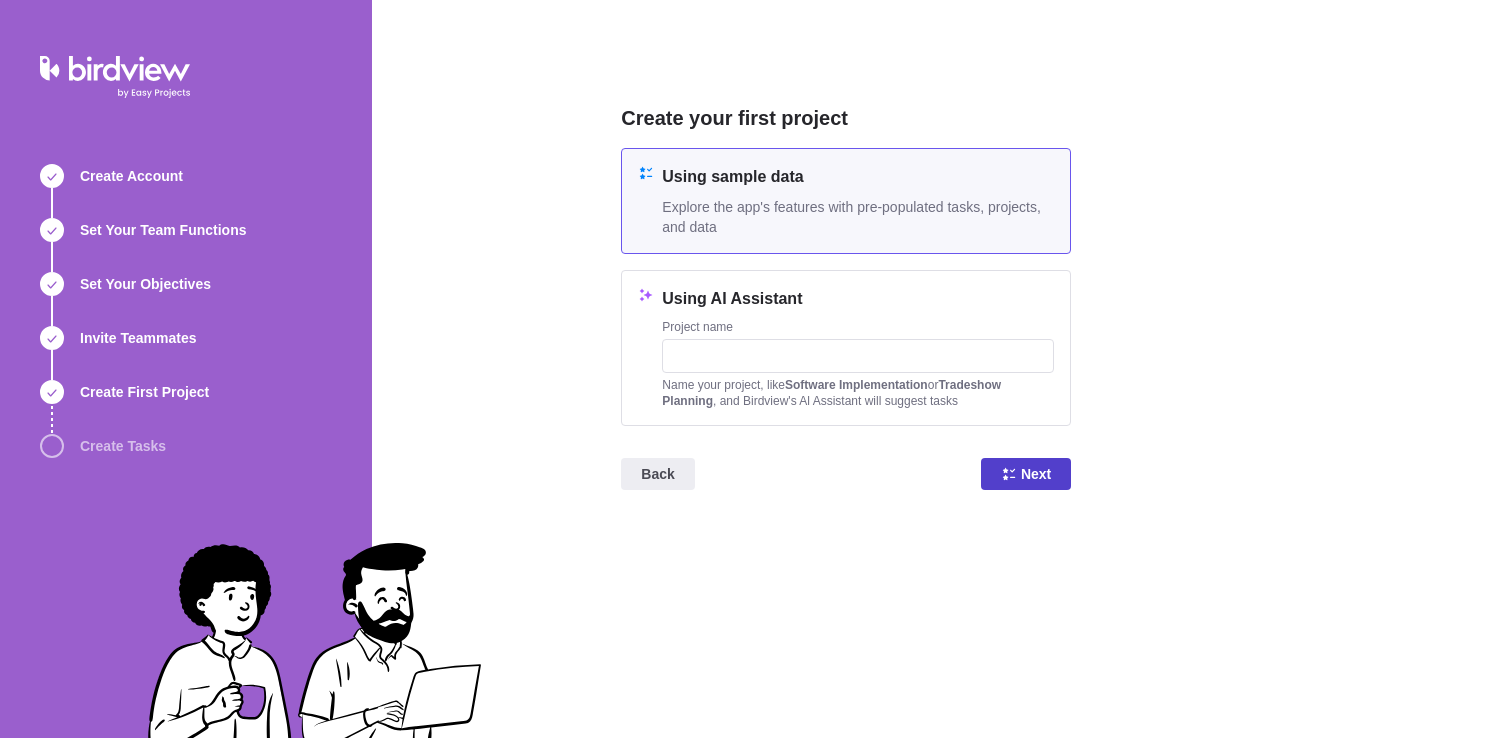 click on "Next" at bounding box center (1036, 474) 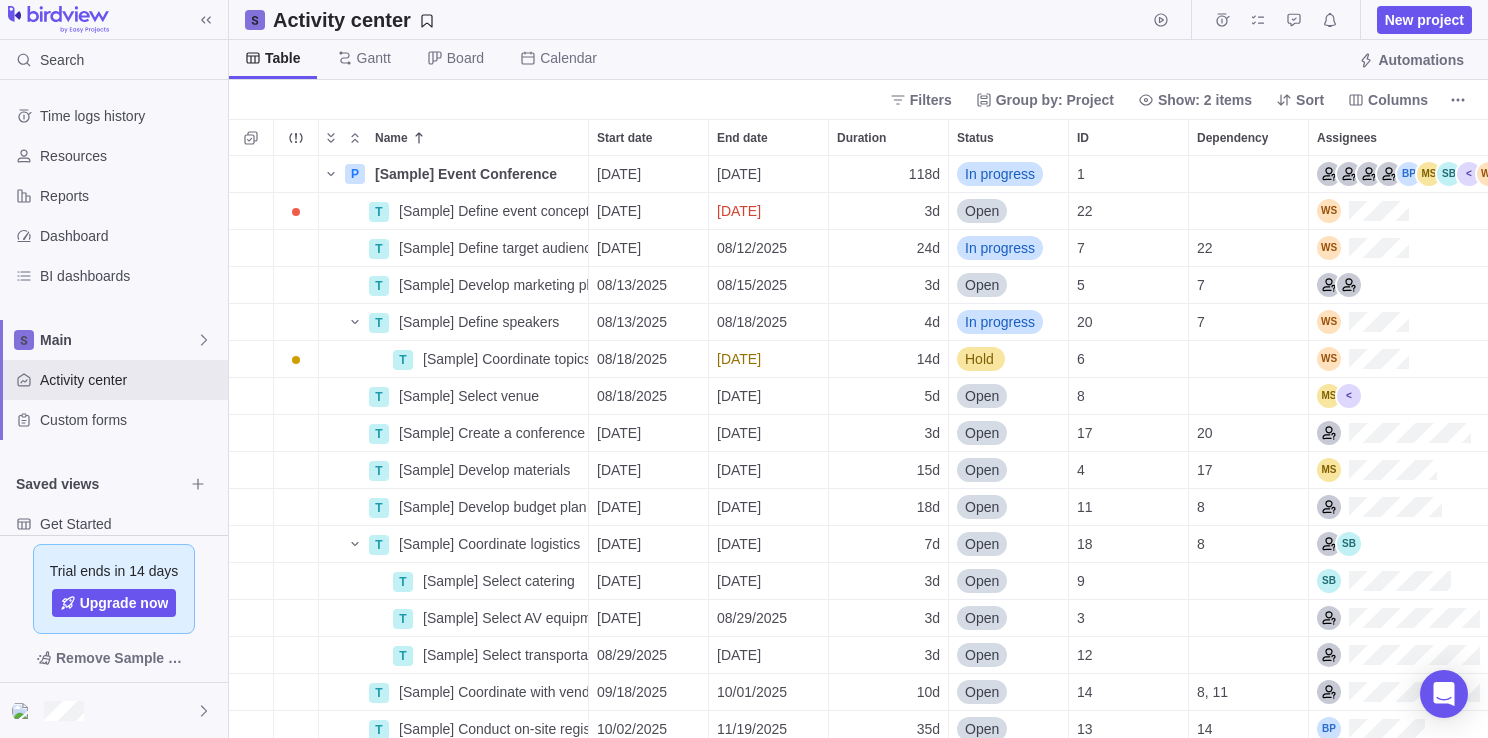scroll, scrollTop: 0, scrollLeft: 0, axis: both 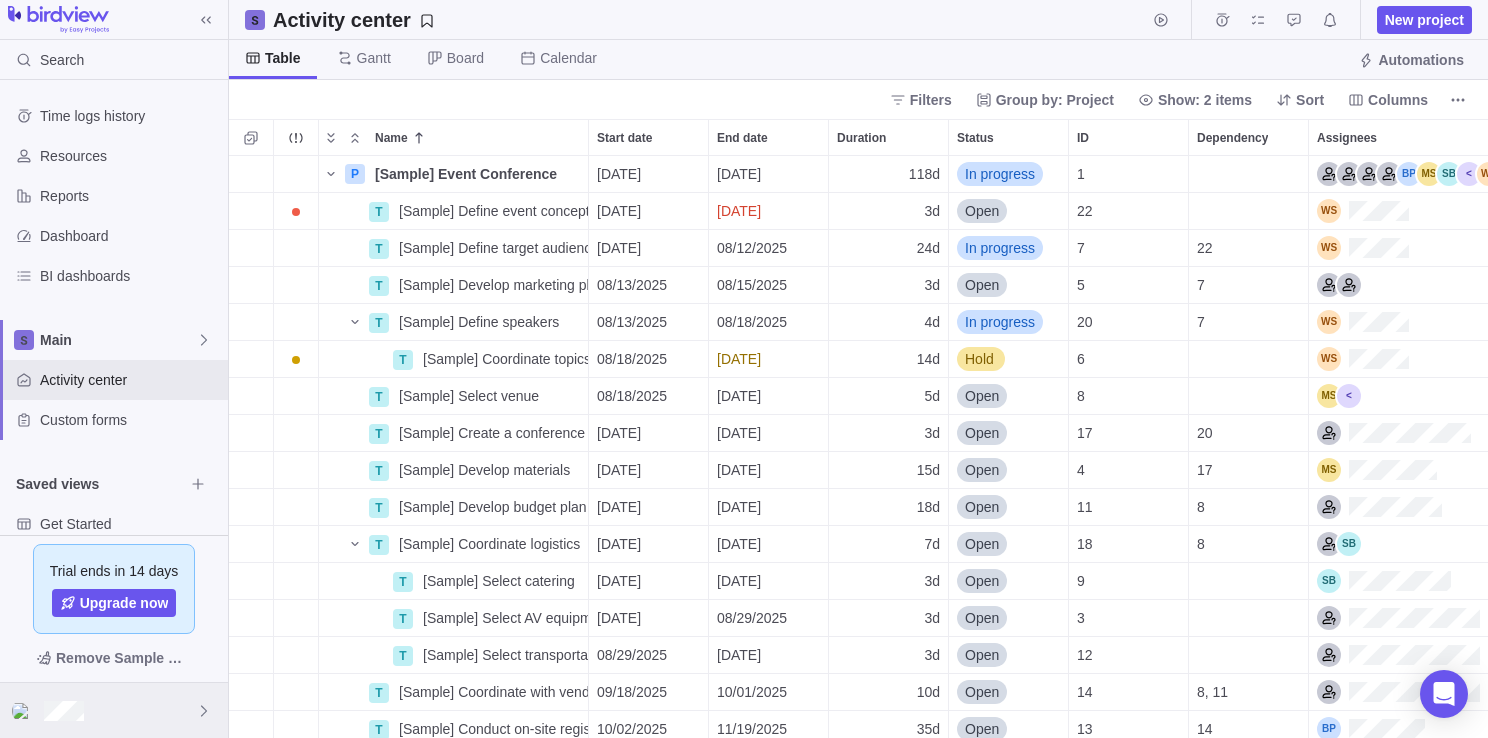 click at bounding box center [114, 710] 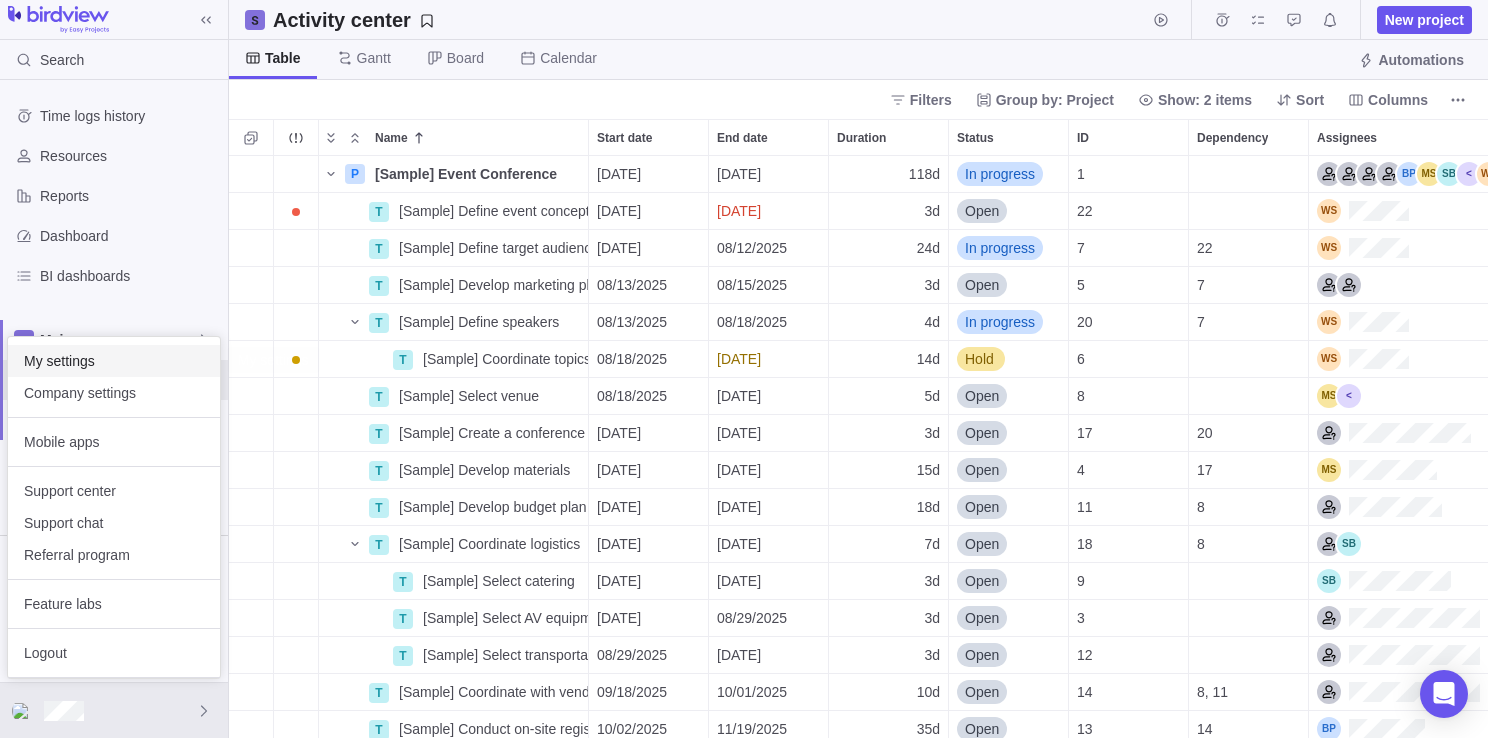 click on "My settings" at bounding box center (114, 361) 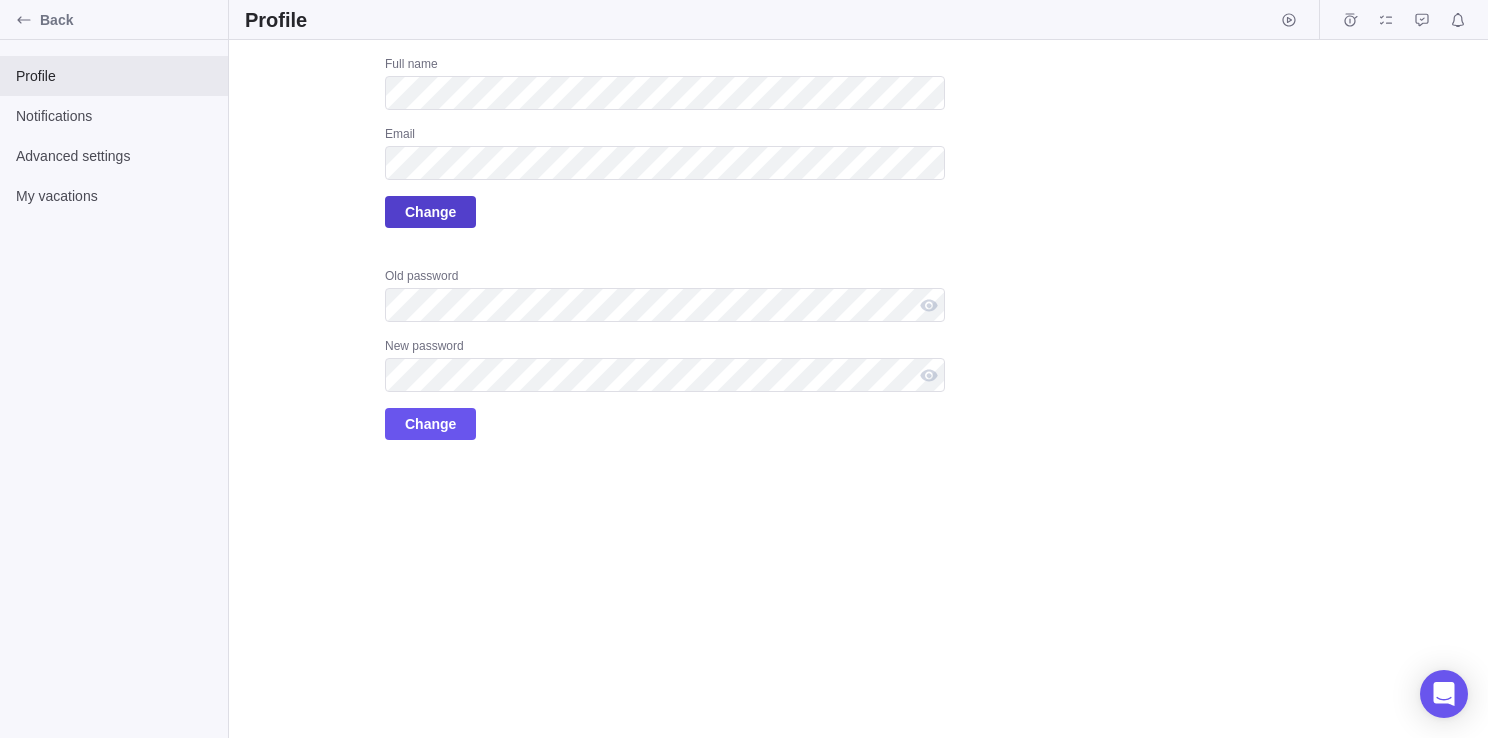 click on "Change" at bounding box center (430, 212) 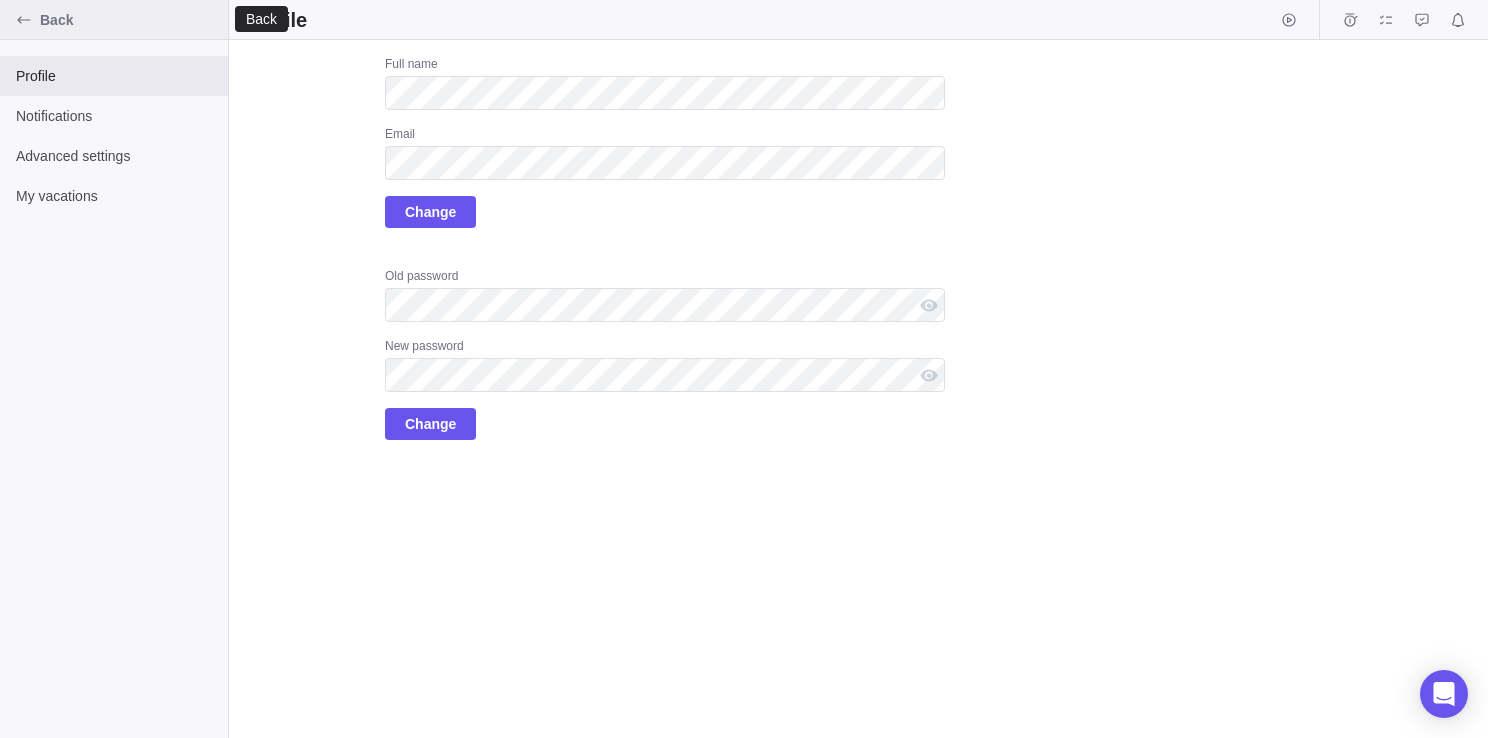 click on "Back" at bounding box center (130, 20) 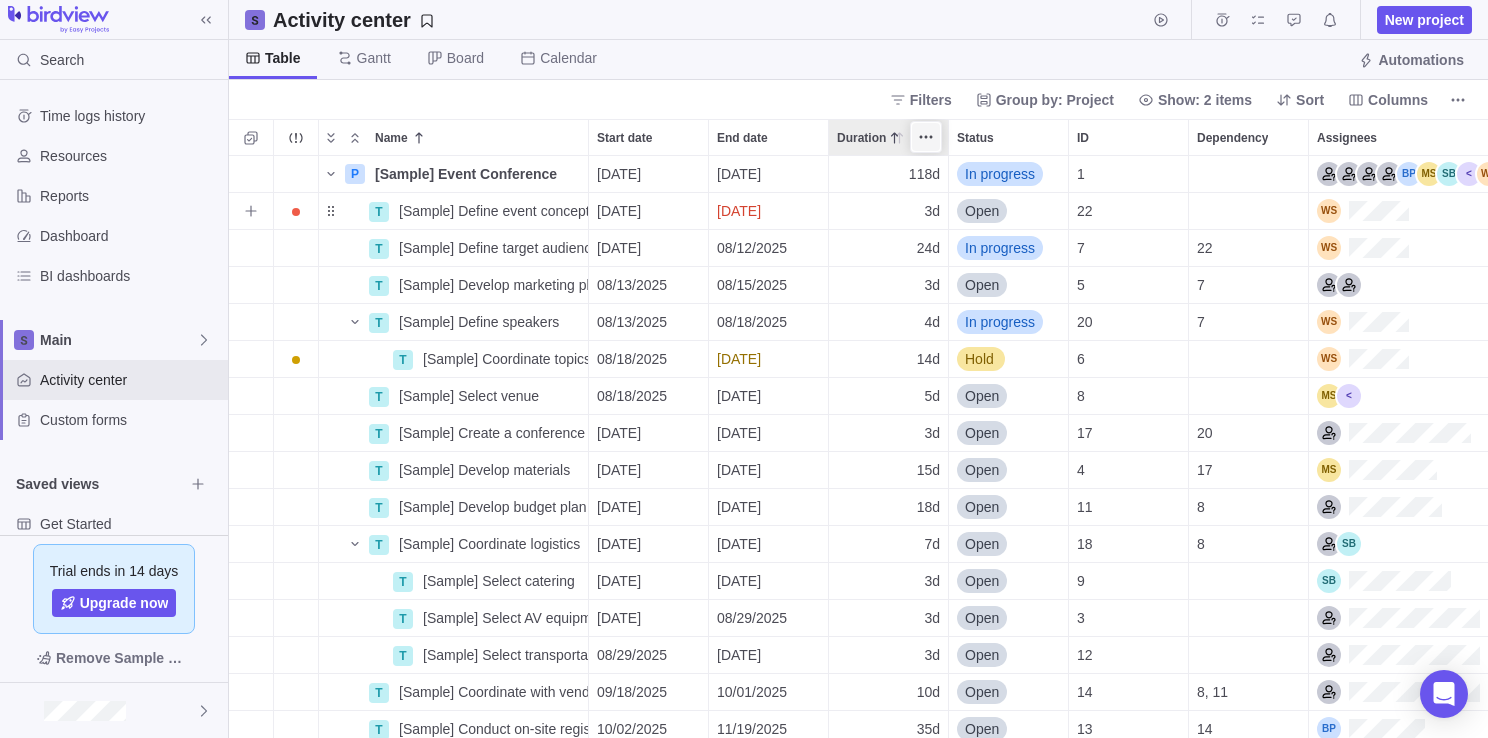 scroll, scrollTop: 16, scrollLeft: 16, axis: both 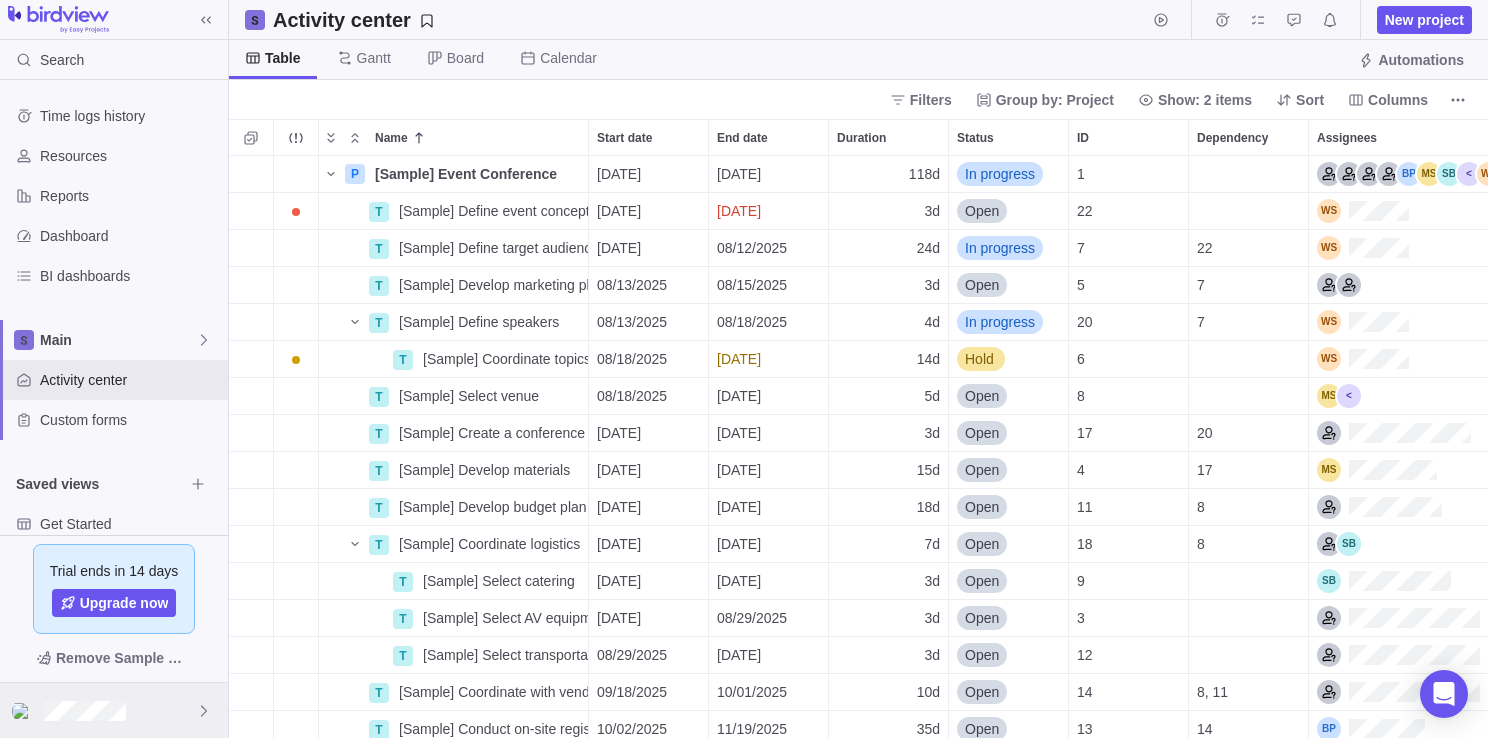 click at bounding box center (114, 710) 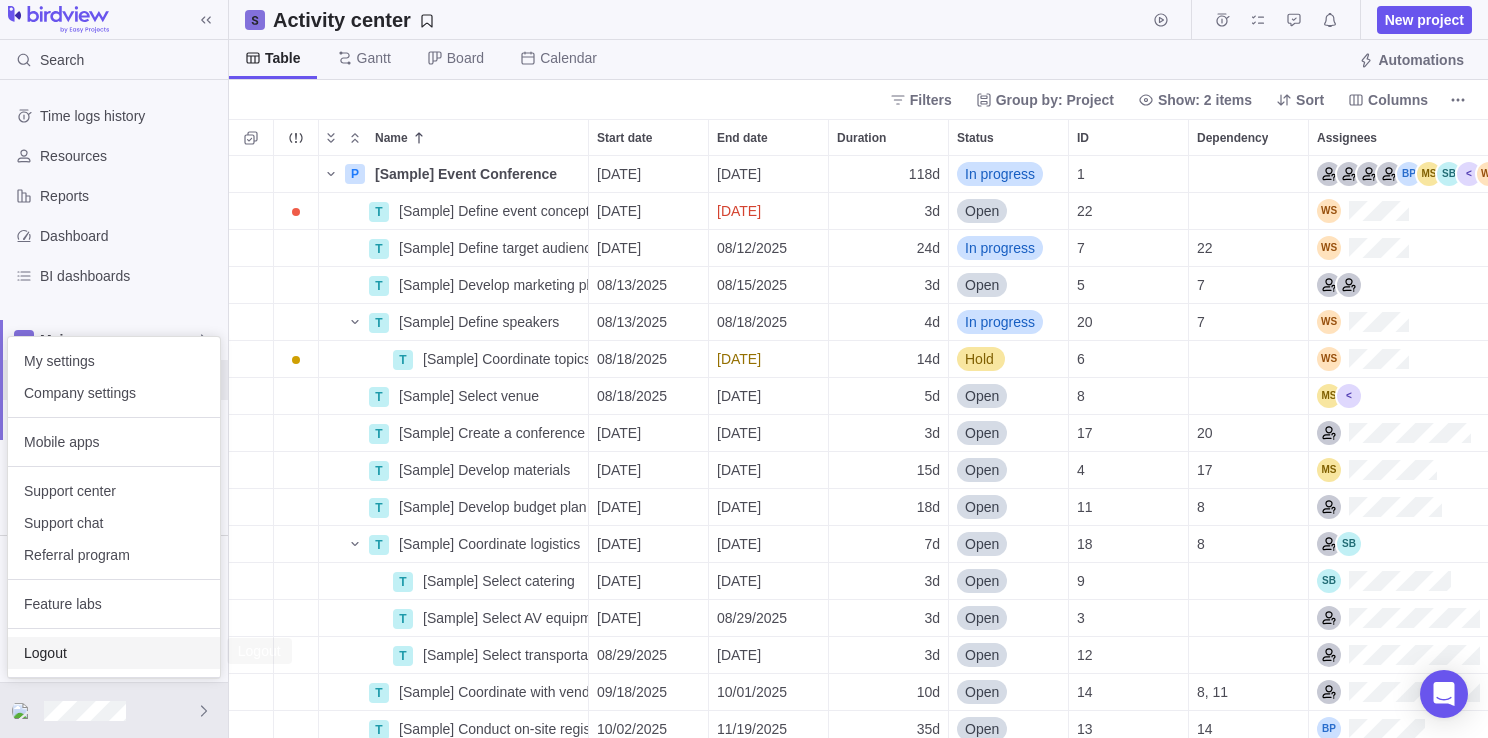 click on "Logout" at bounding box center (114, 653) 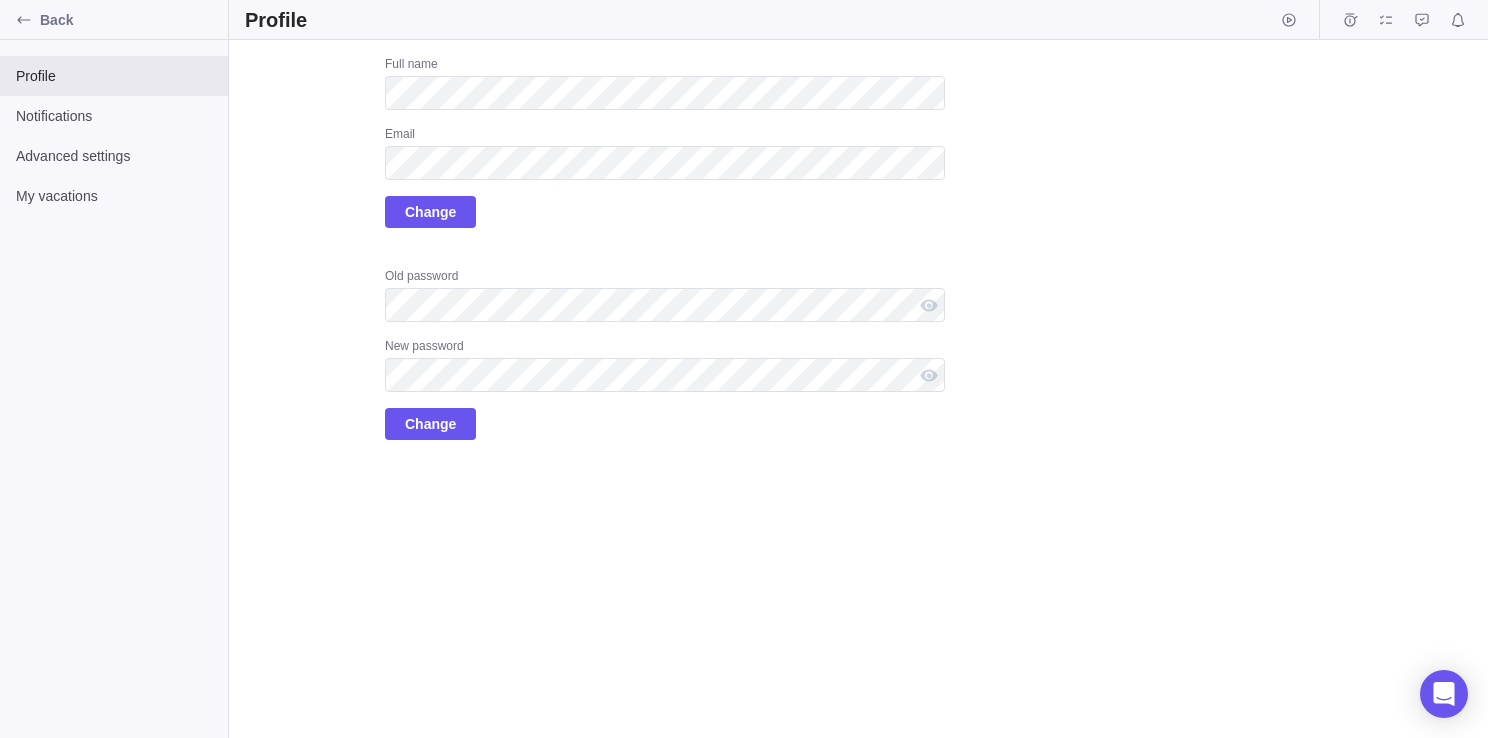 scroll, scrollTop: 0, scrollLeft: 0, axis: both 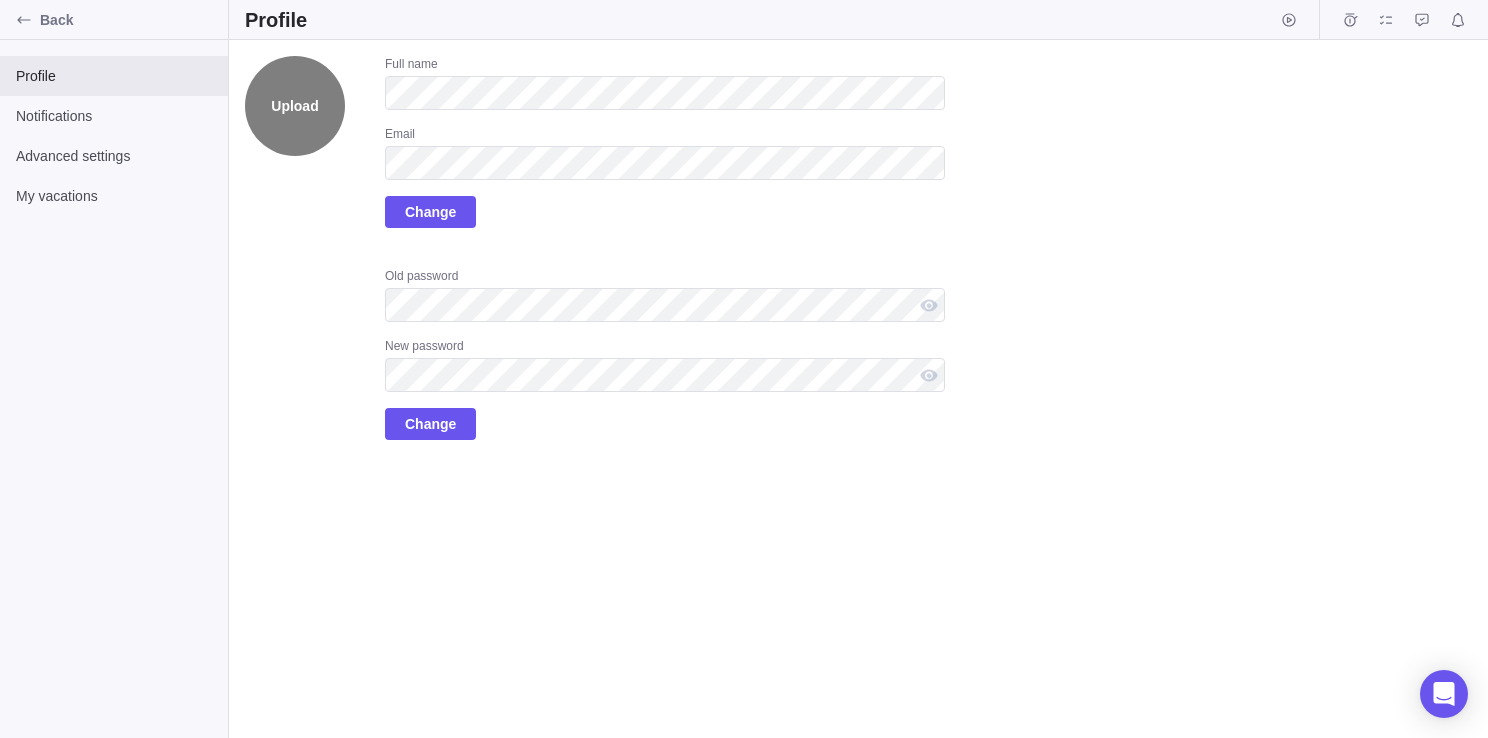click on "Upload" at bounding box center [295, 106] 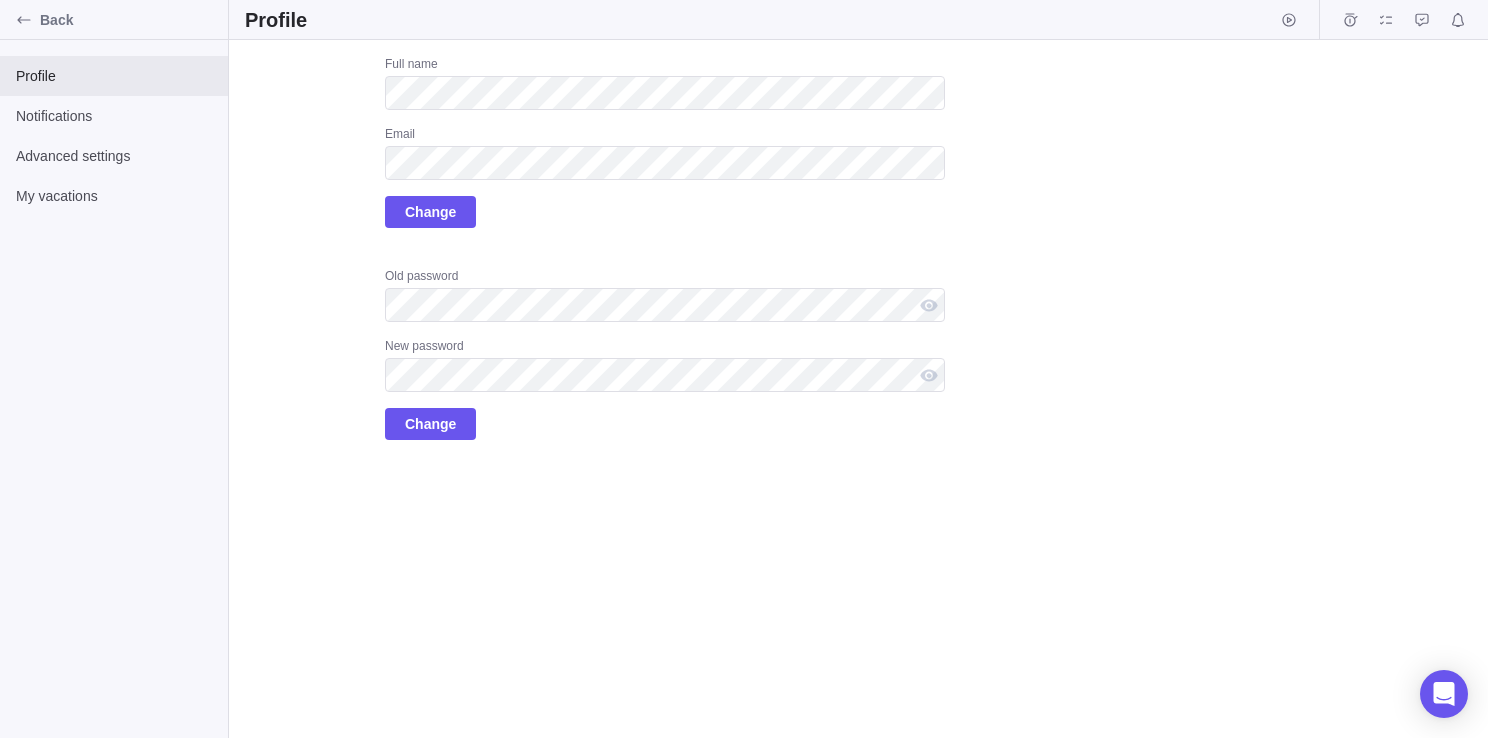 drag, startPoint x: 294, startPoint y: 98, endPoint x: 203, endPoint y: 228, distance: 158.68523 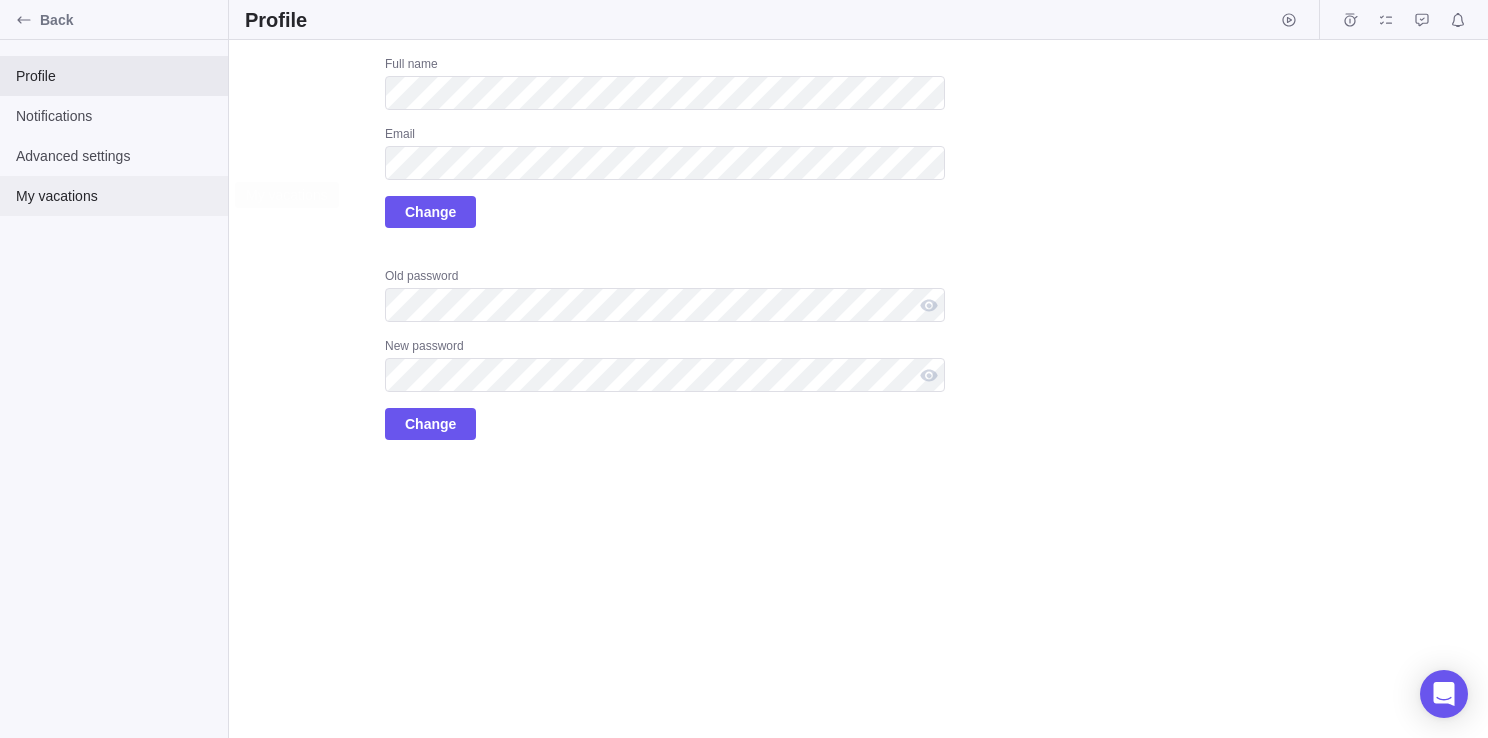 click on "My vacations" at bounding box center [114, 196] 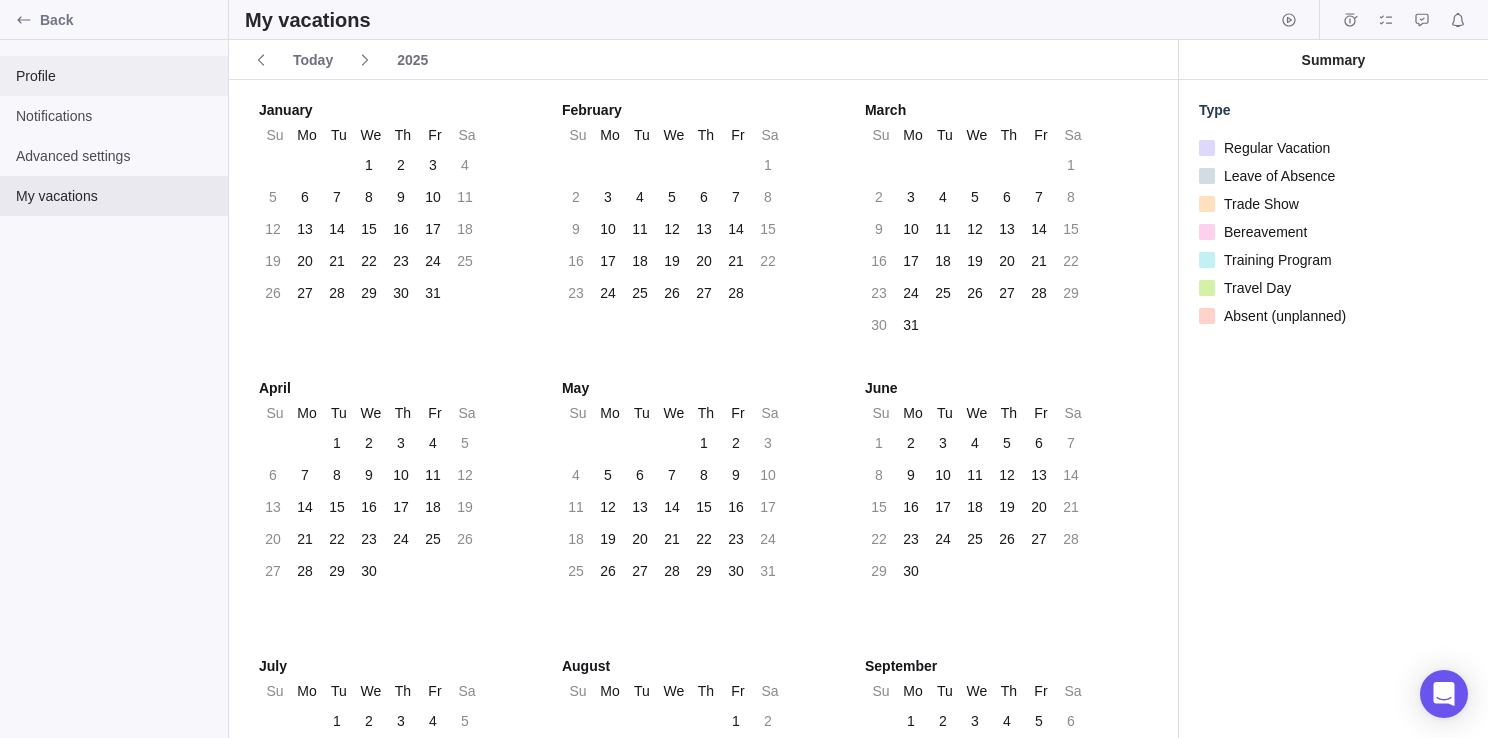 click on "Profile" at bounding box center [114, 76] 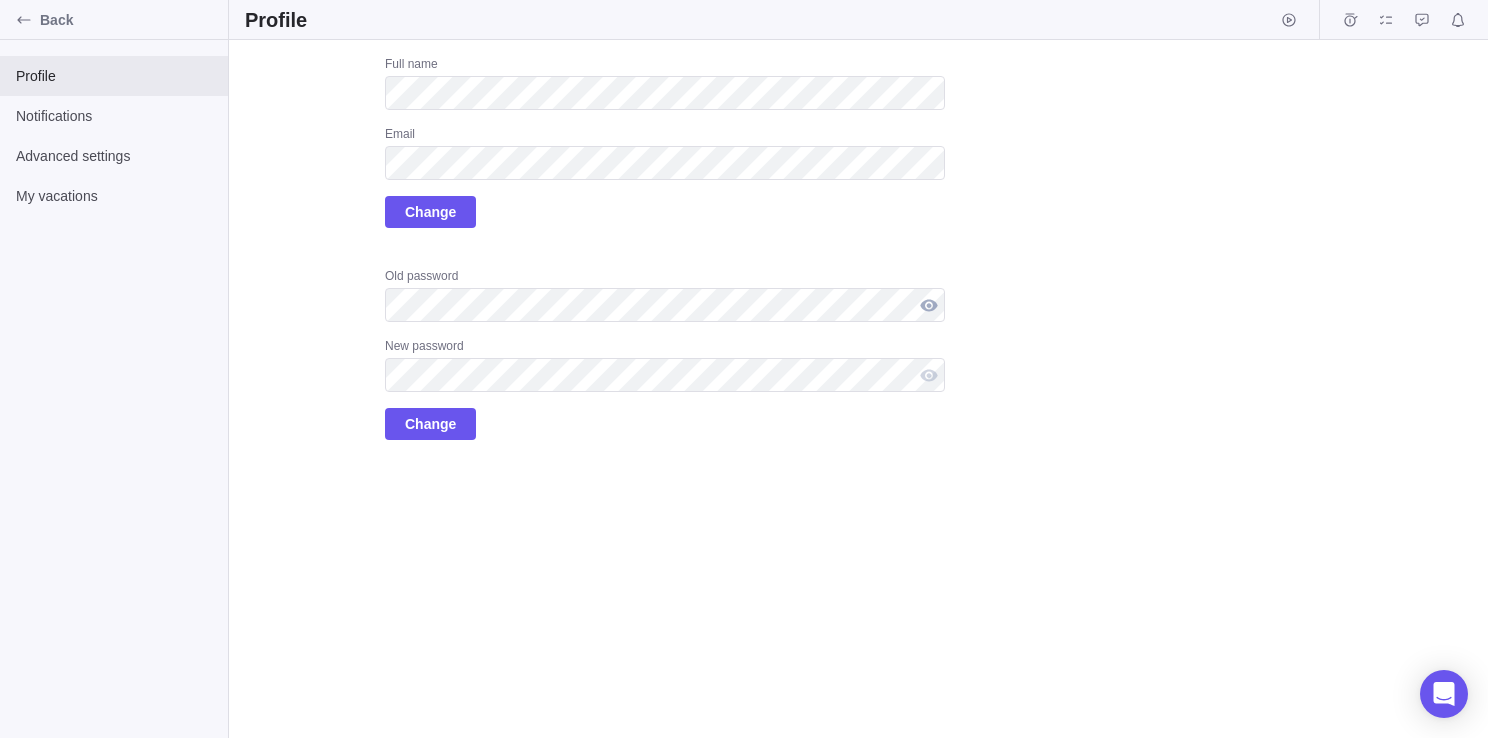 click at bounding box center (929, 305) 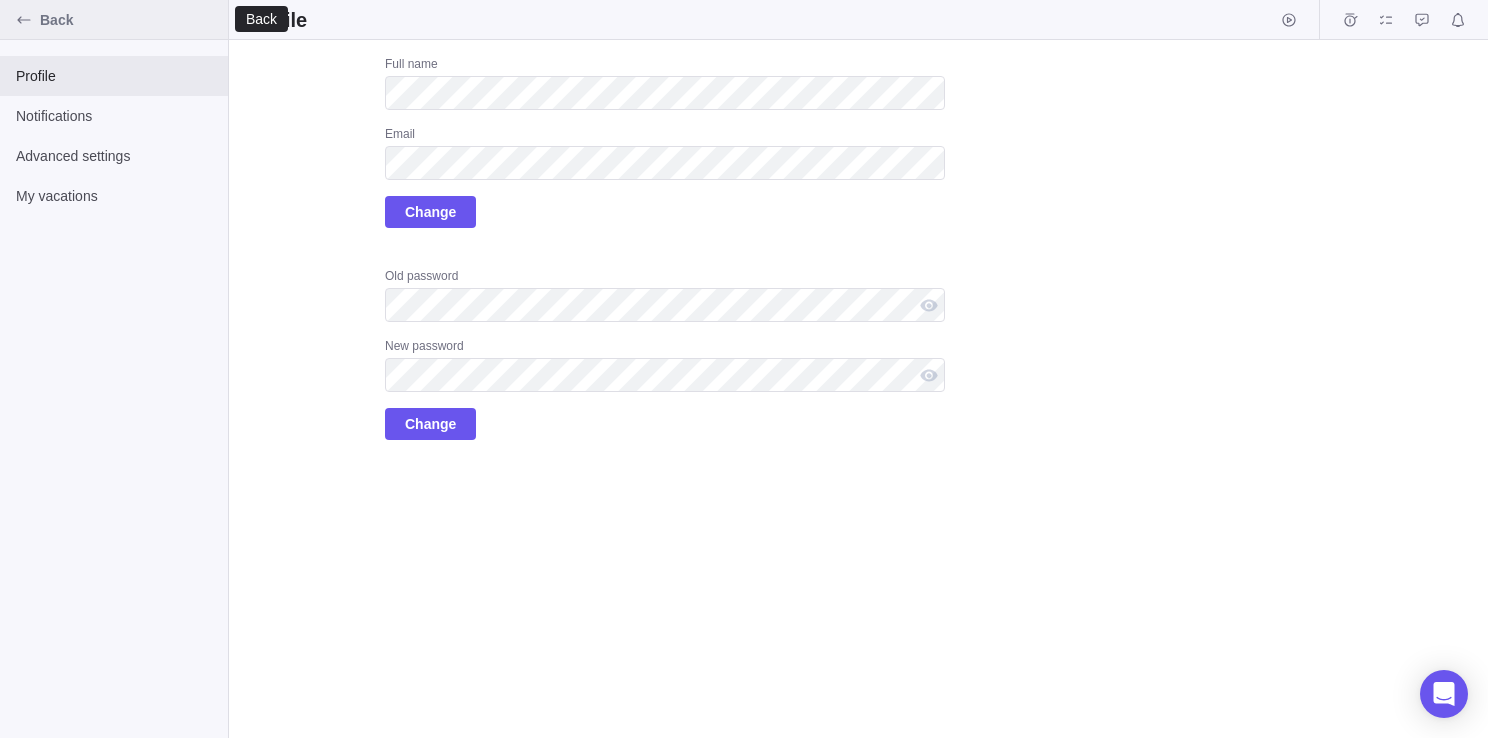 click 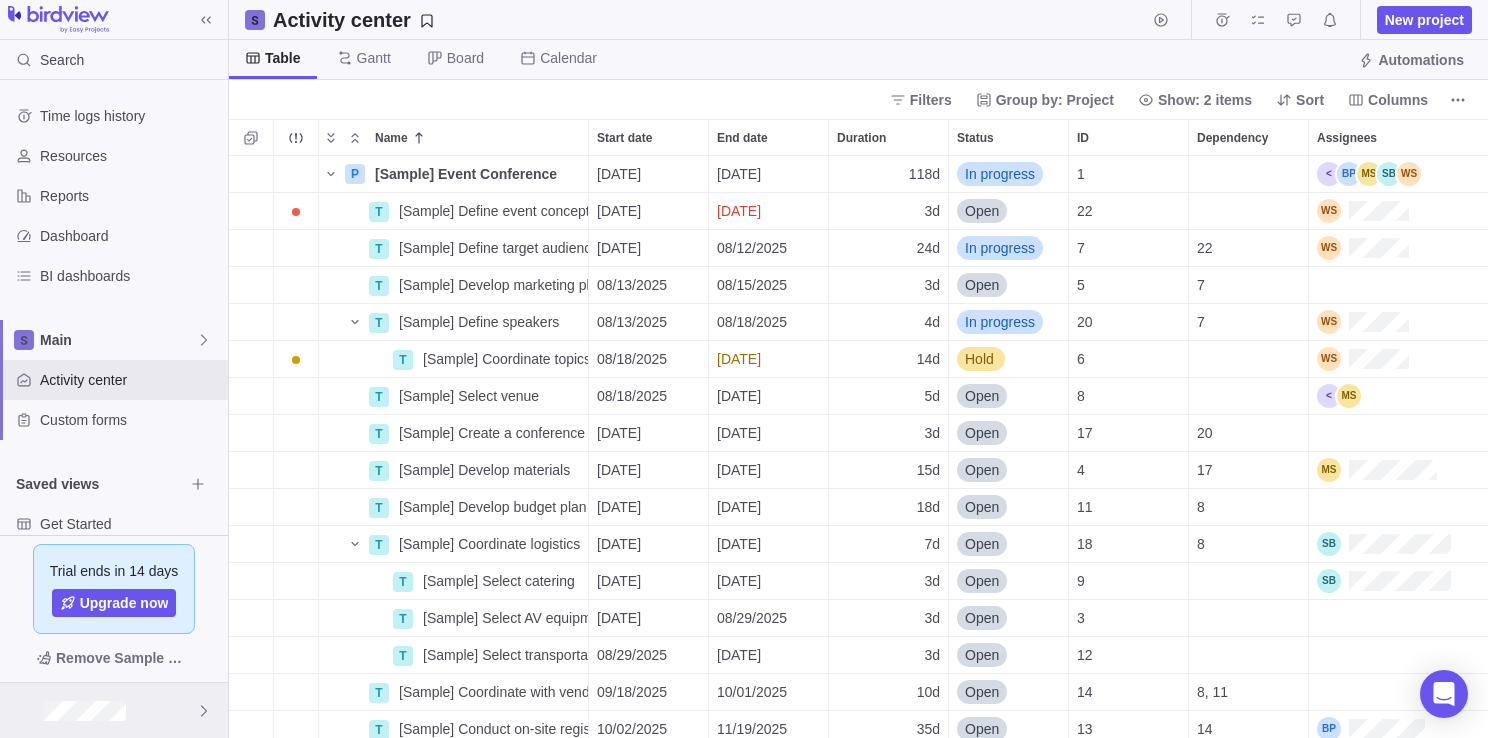 scroll, scrollTop: 16, scrollLeft: 16, axis: both 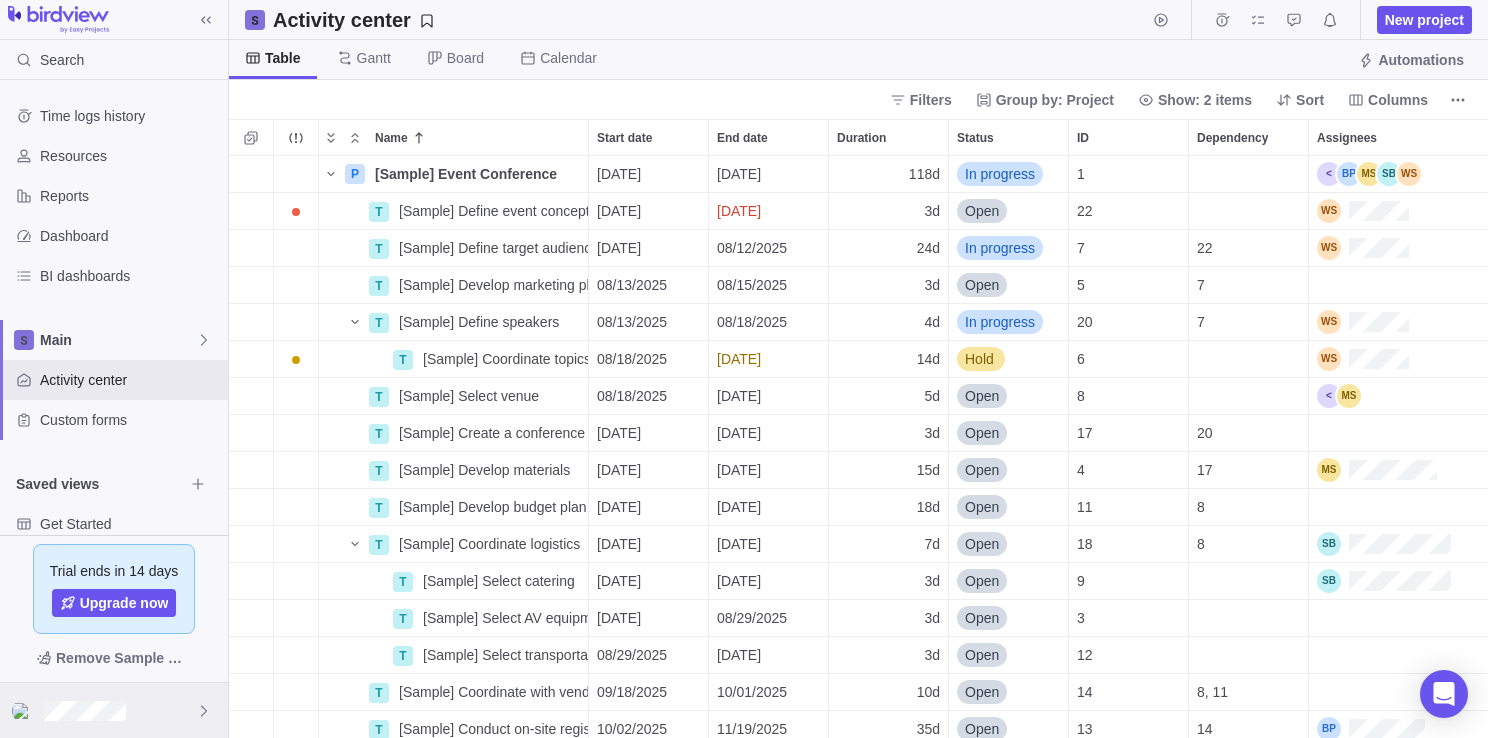 click at bounding box center [114, 710] 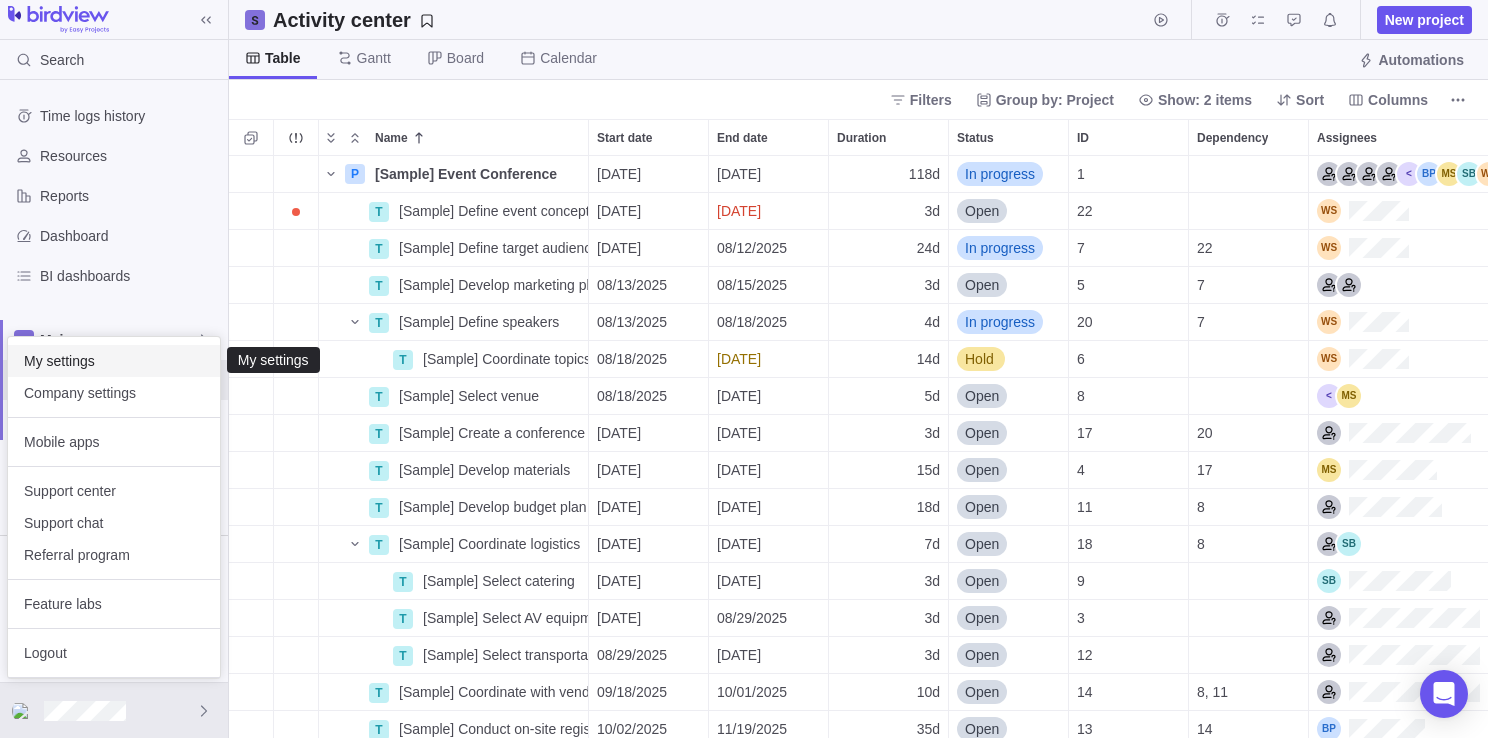 click on "My settings" at bounding box center (114, 361) 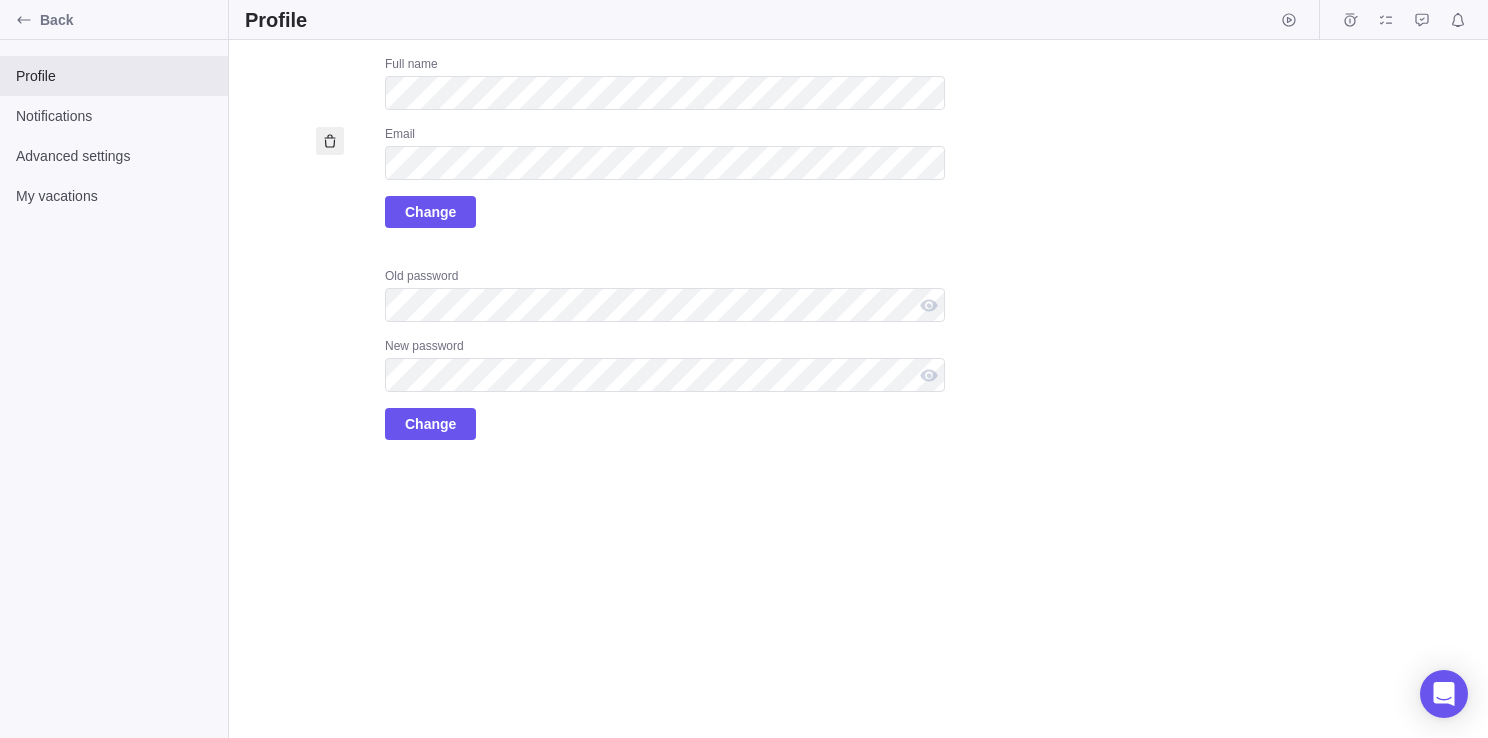 click at bounding box center [330, 141] 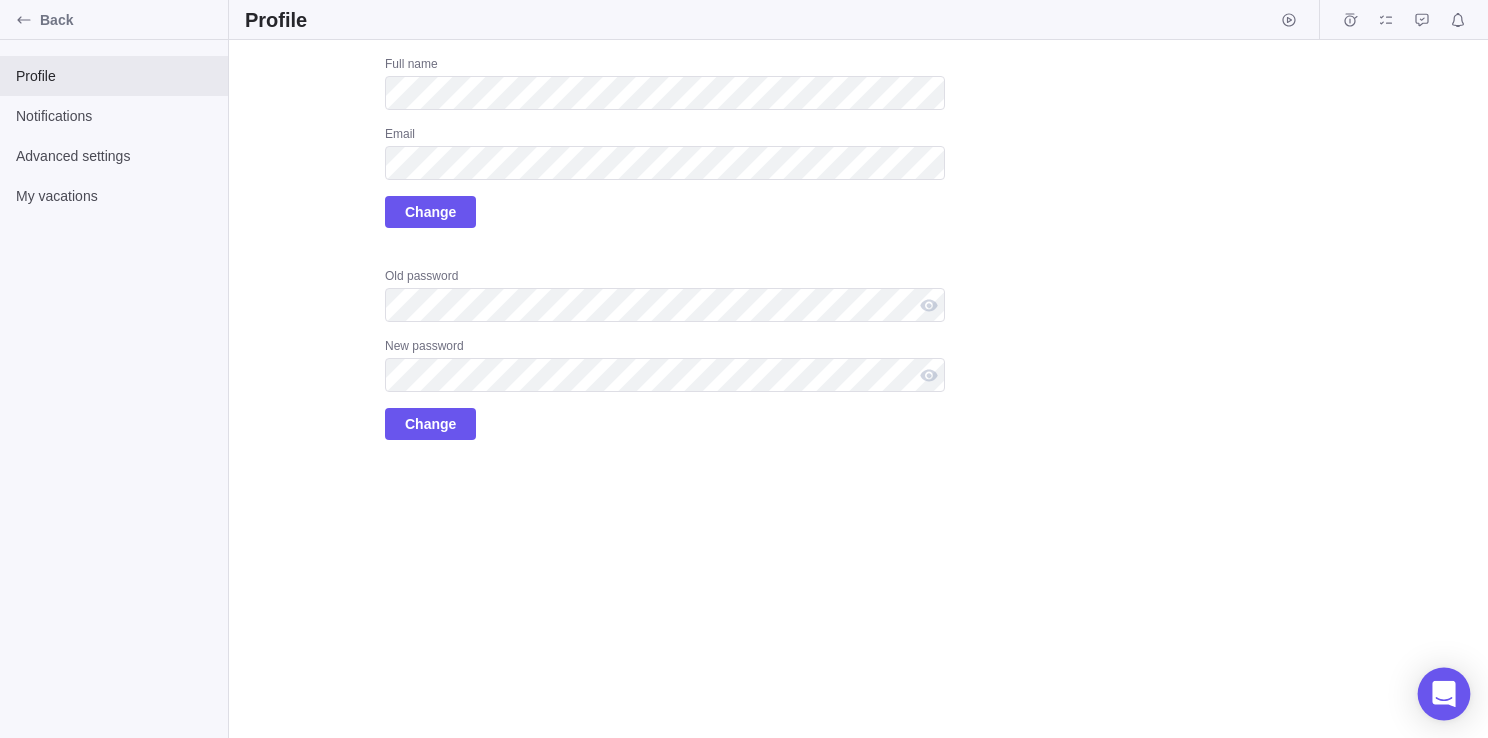 click at bounding box center [1444, 694] 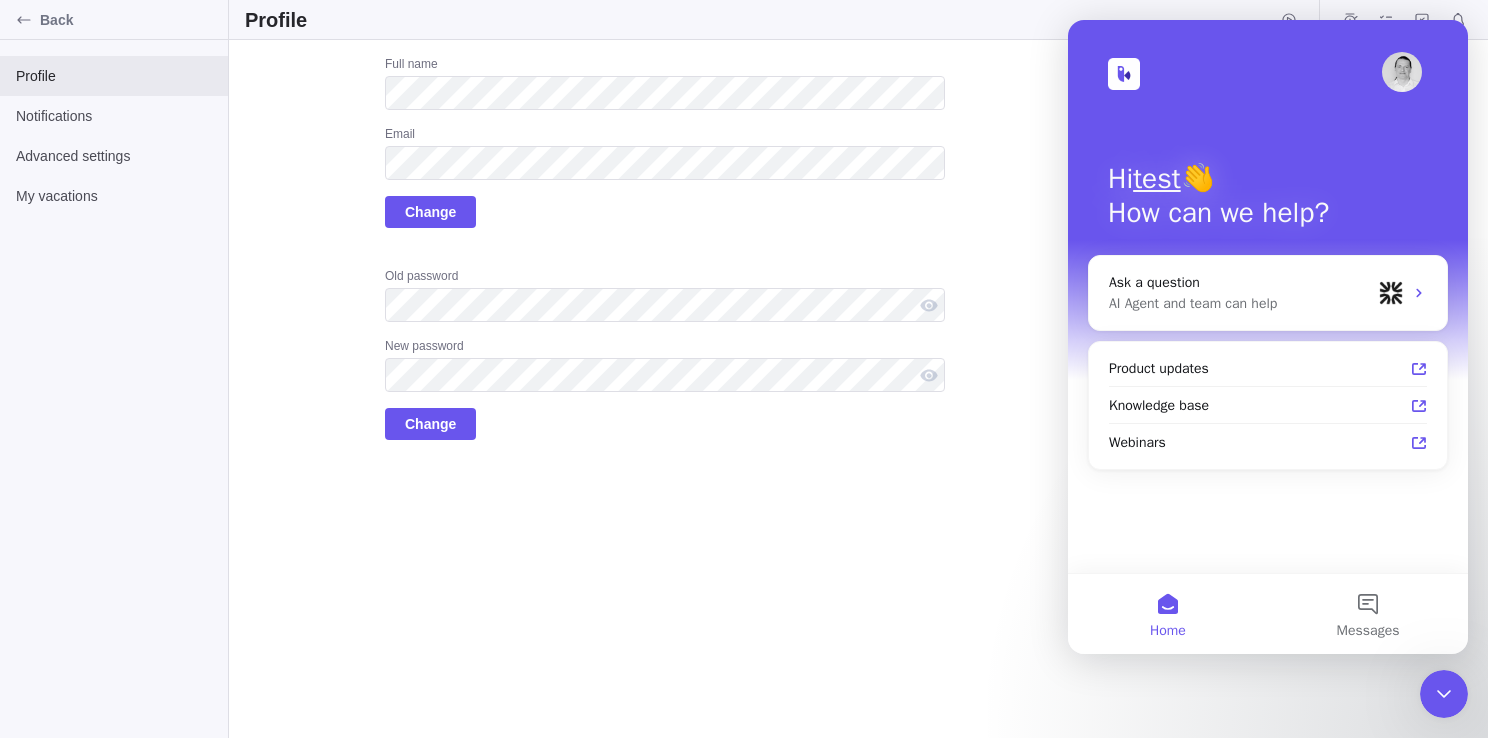scroll, scrollTop: 0, scrollLeft: 0, axis: both 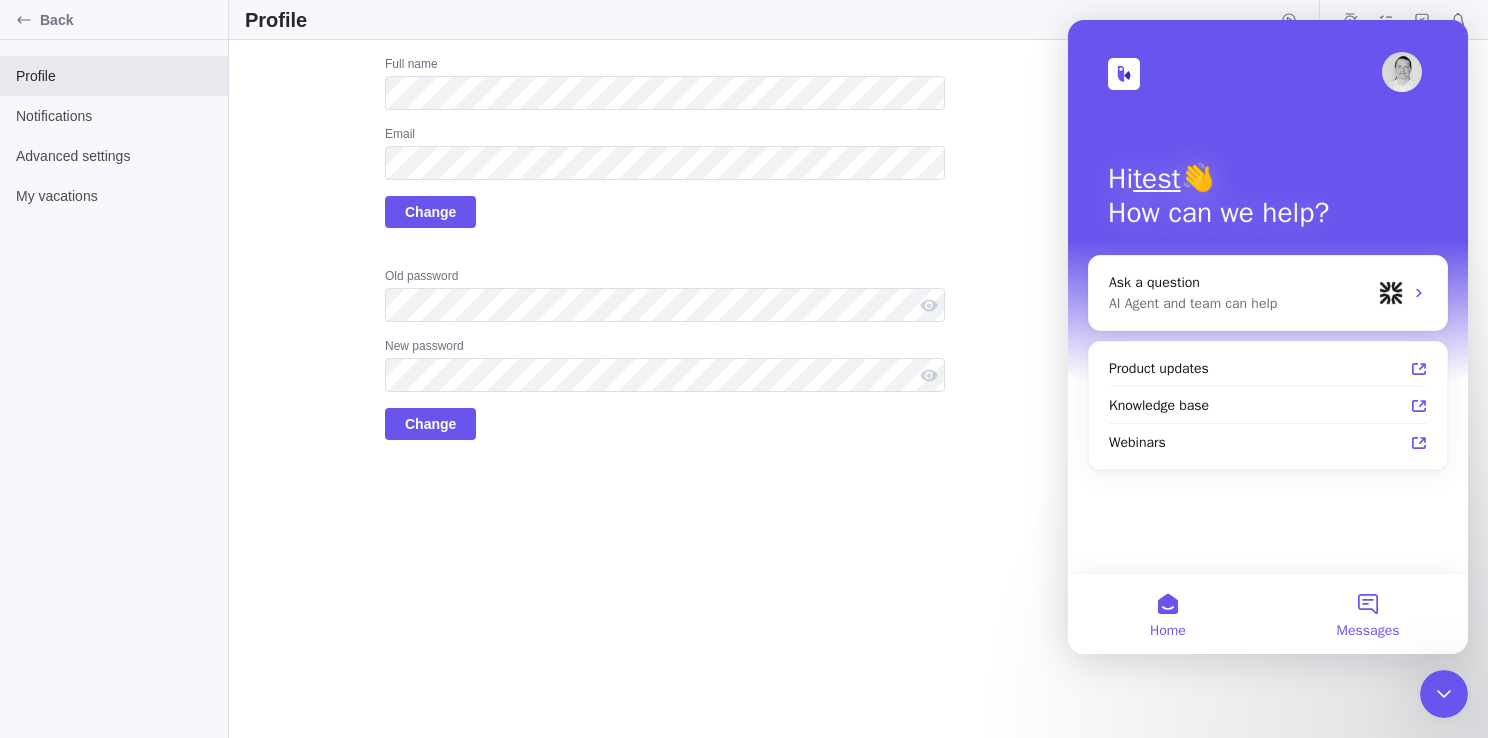 click on "Messages" at bounding box center (1368, 614) 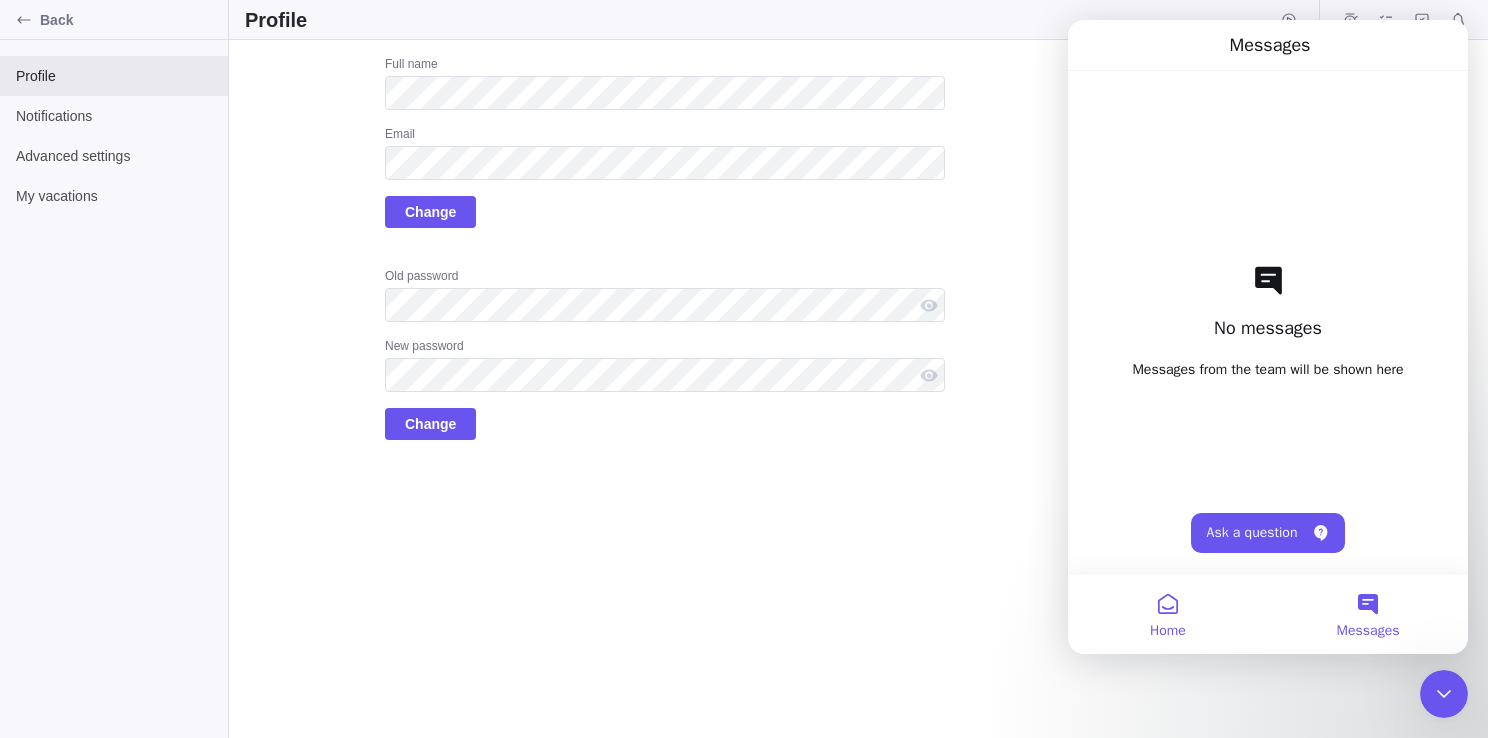 click on "Home" at bounding box center [1168, 614] 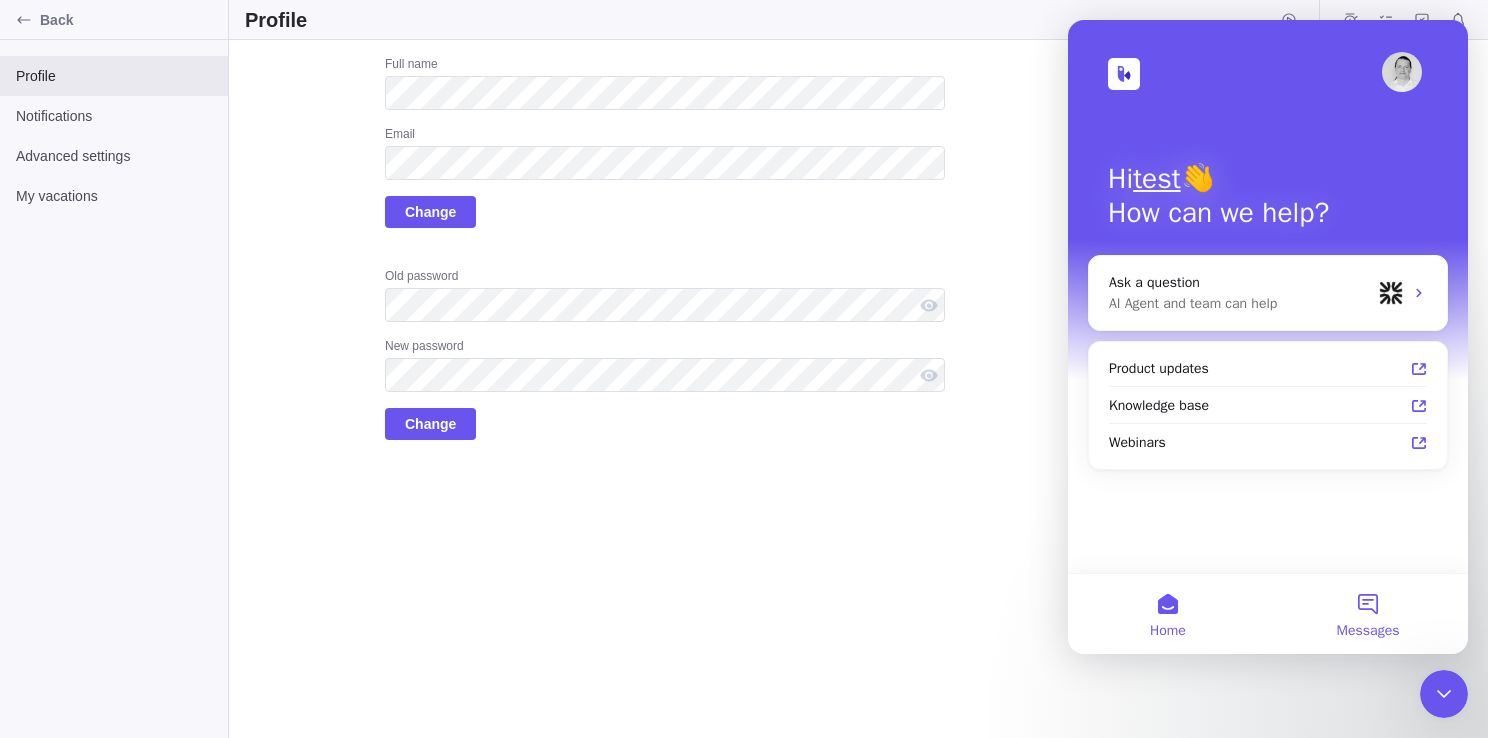 click on "Messages" at bounding box center (1368, 614) 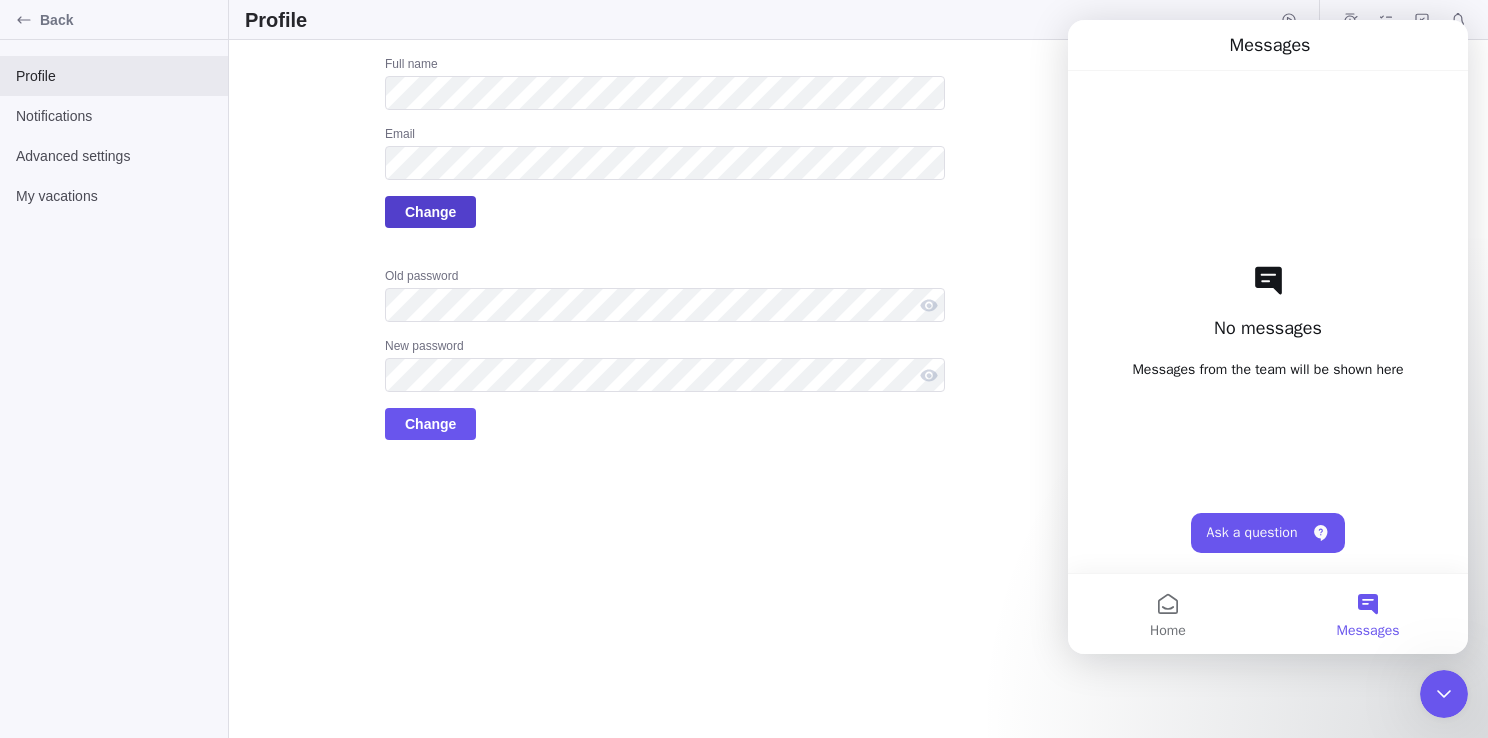 click on "Change" at bounding box center [430, 212] 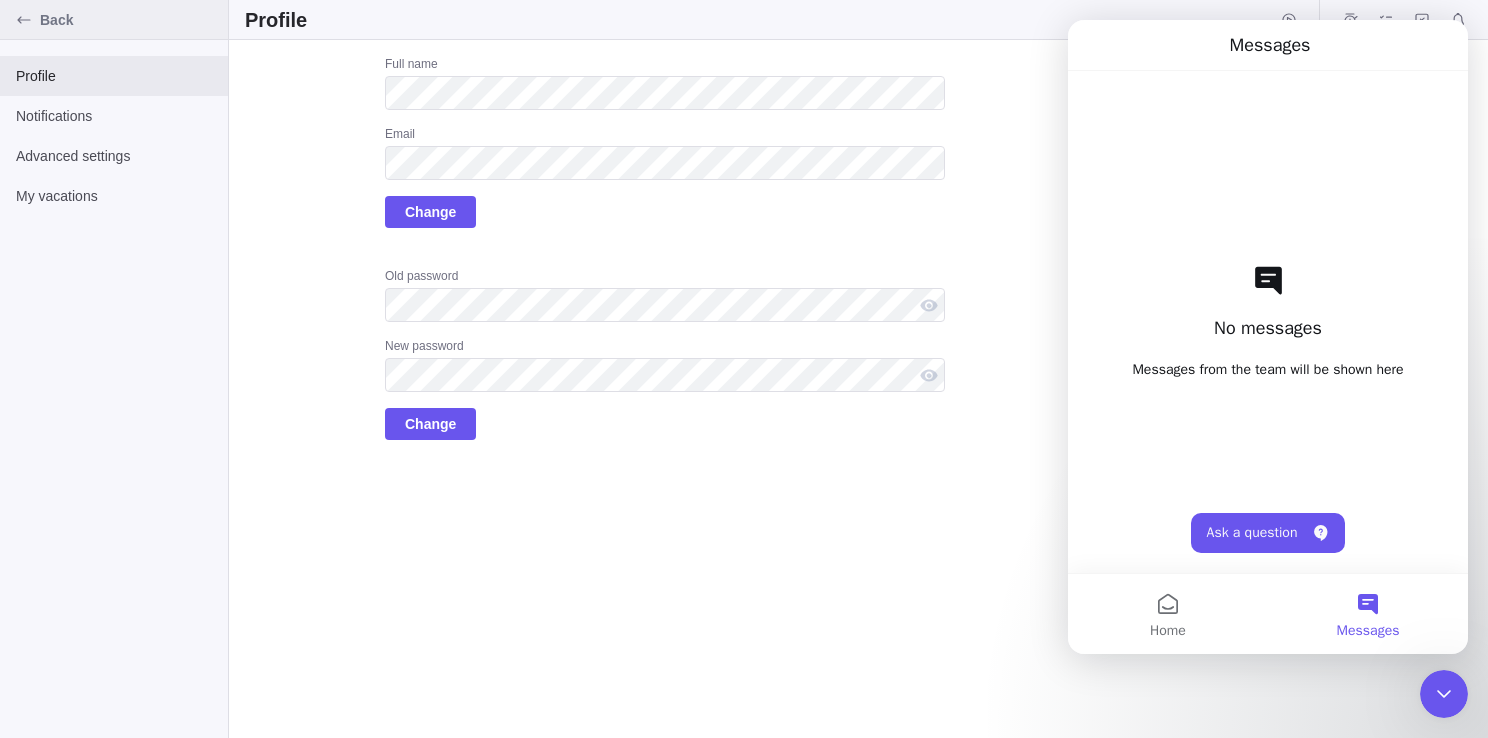 click on "Back" at bounding box center (130, 20) 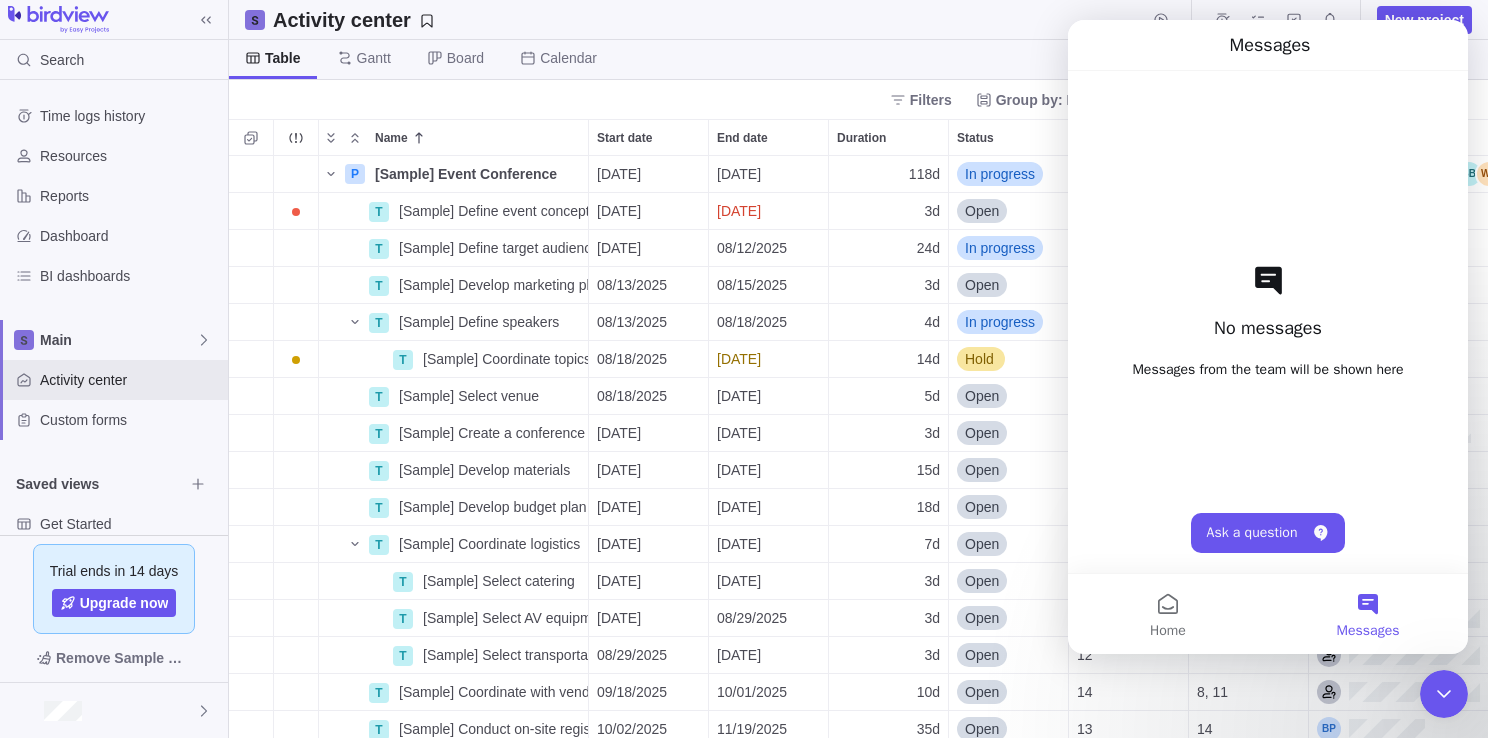 scroll, scrollTop: 16, scrollLeft: 16, axis: both 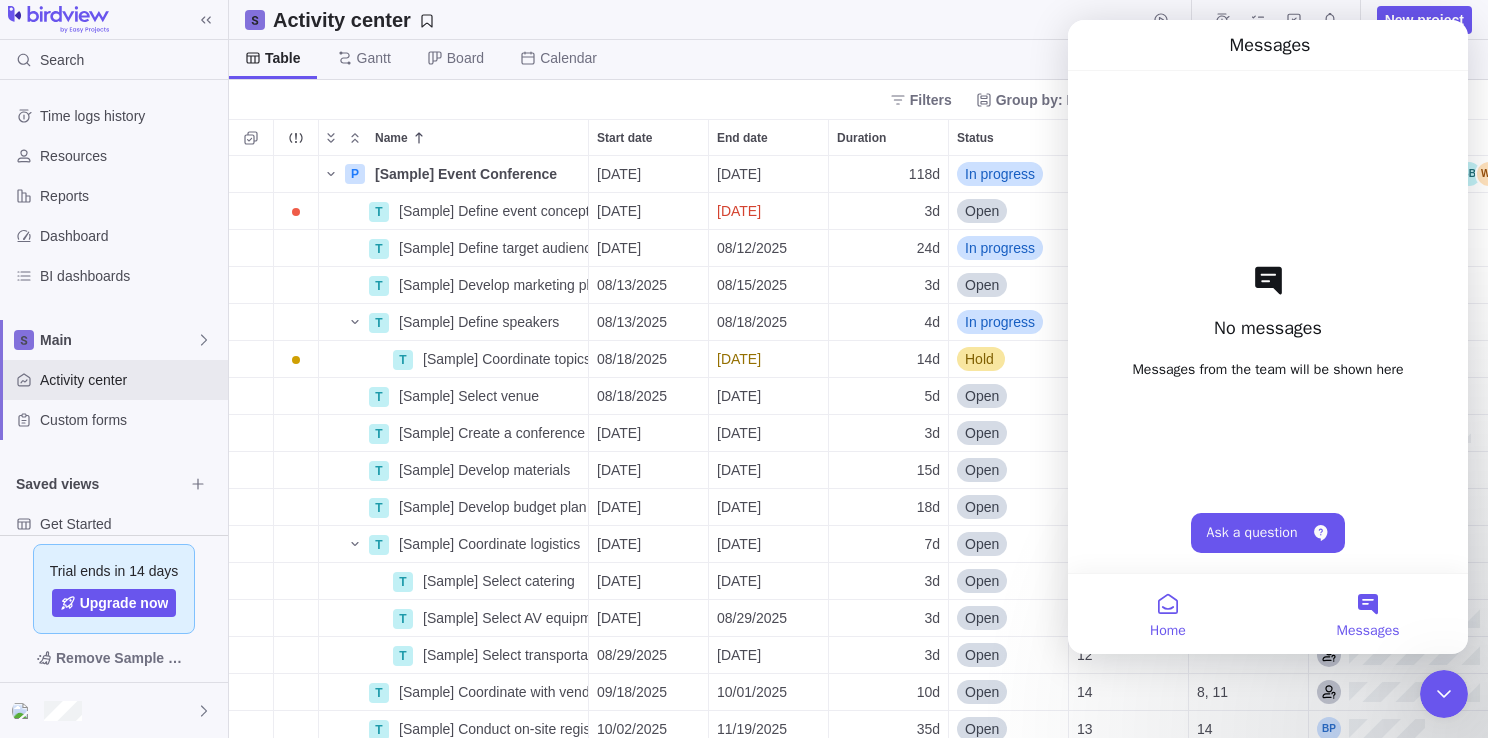 click on "Home" at bounding box center (1168, 614) 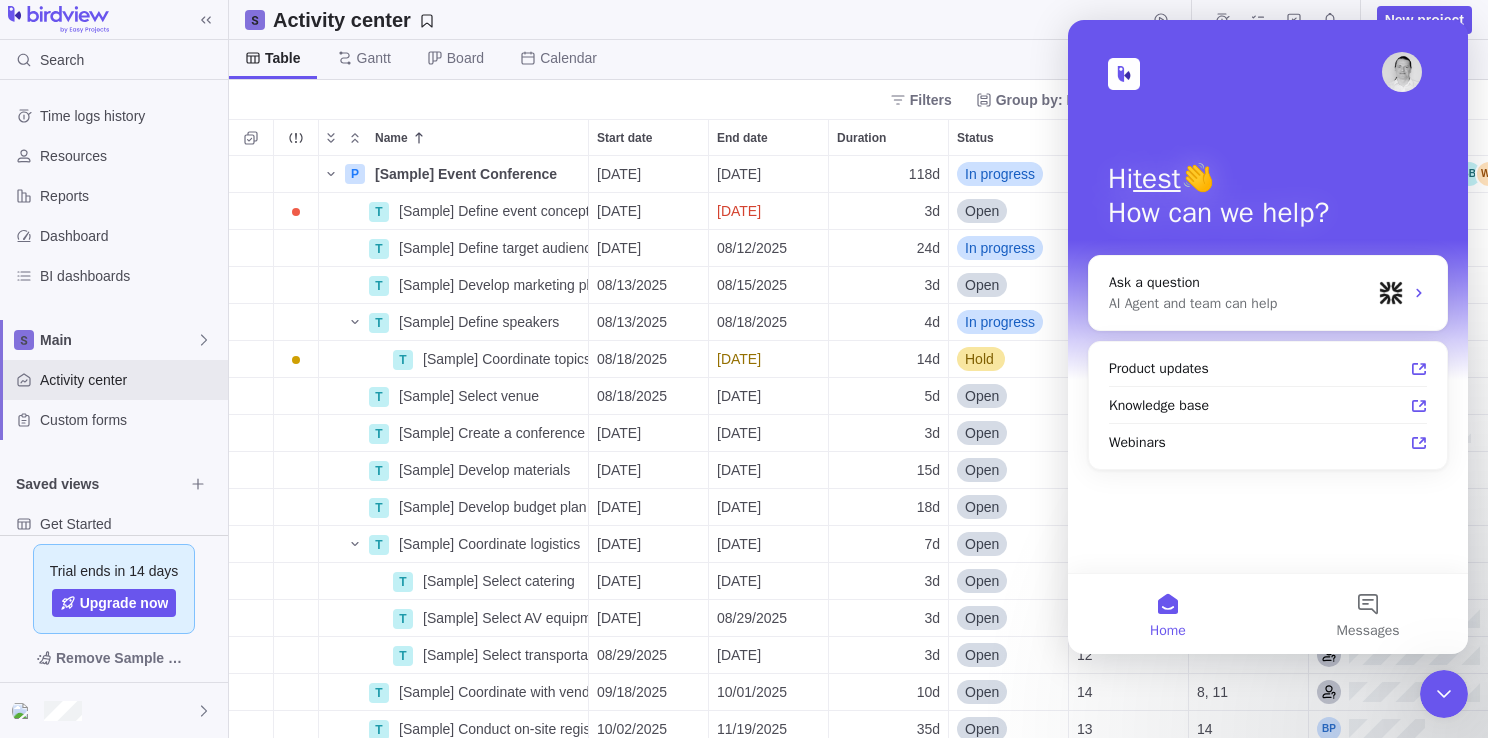 click 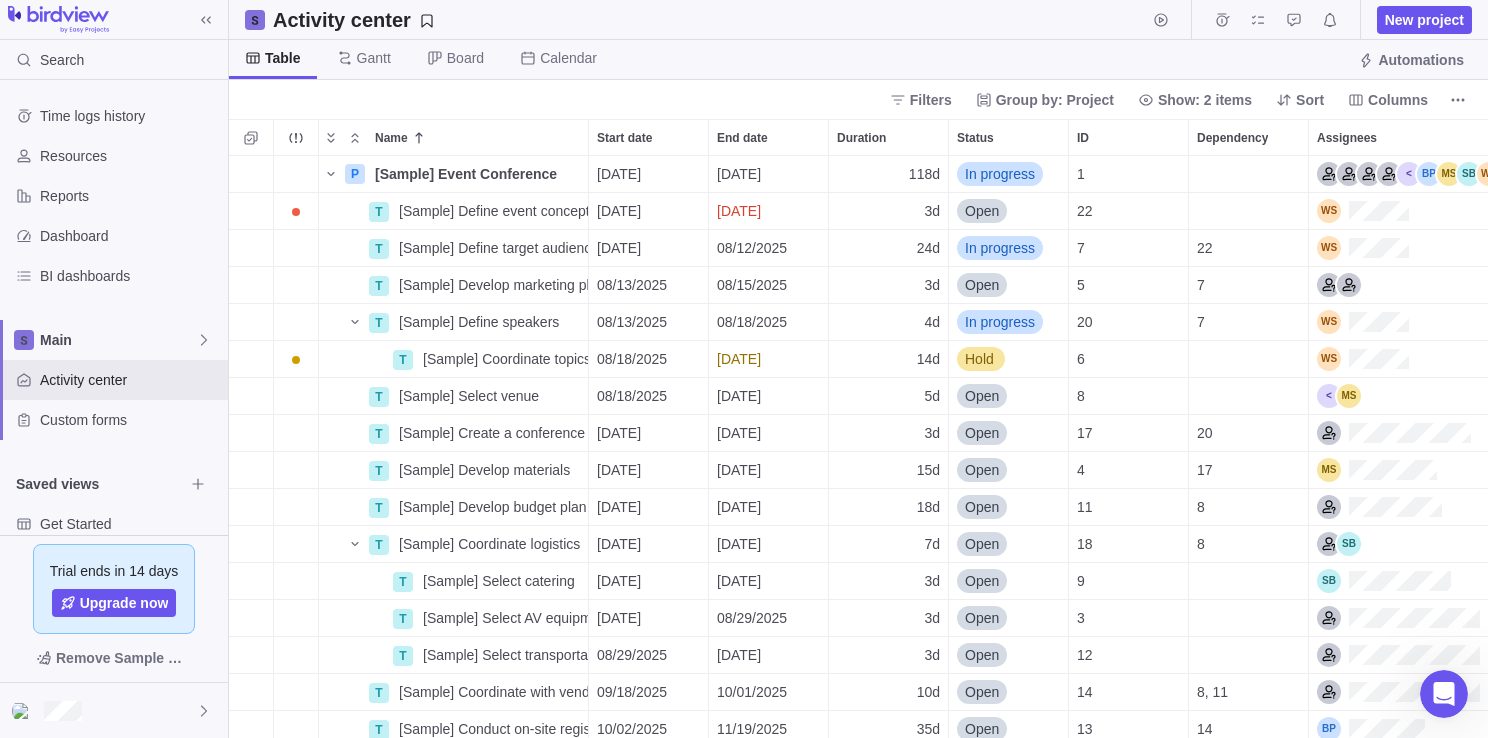 scroll, scrollTop: 0, scrollLeft: 0, axis: both 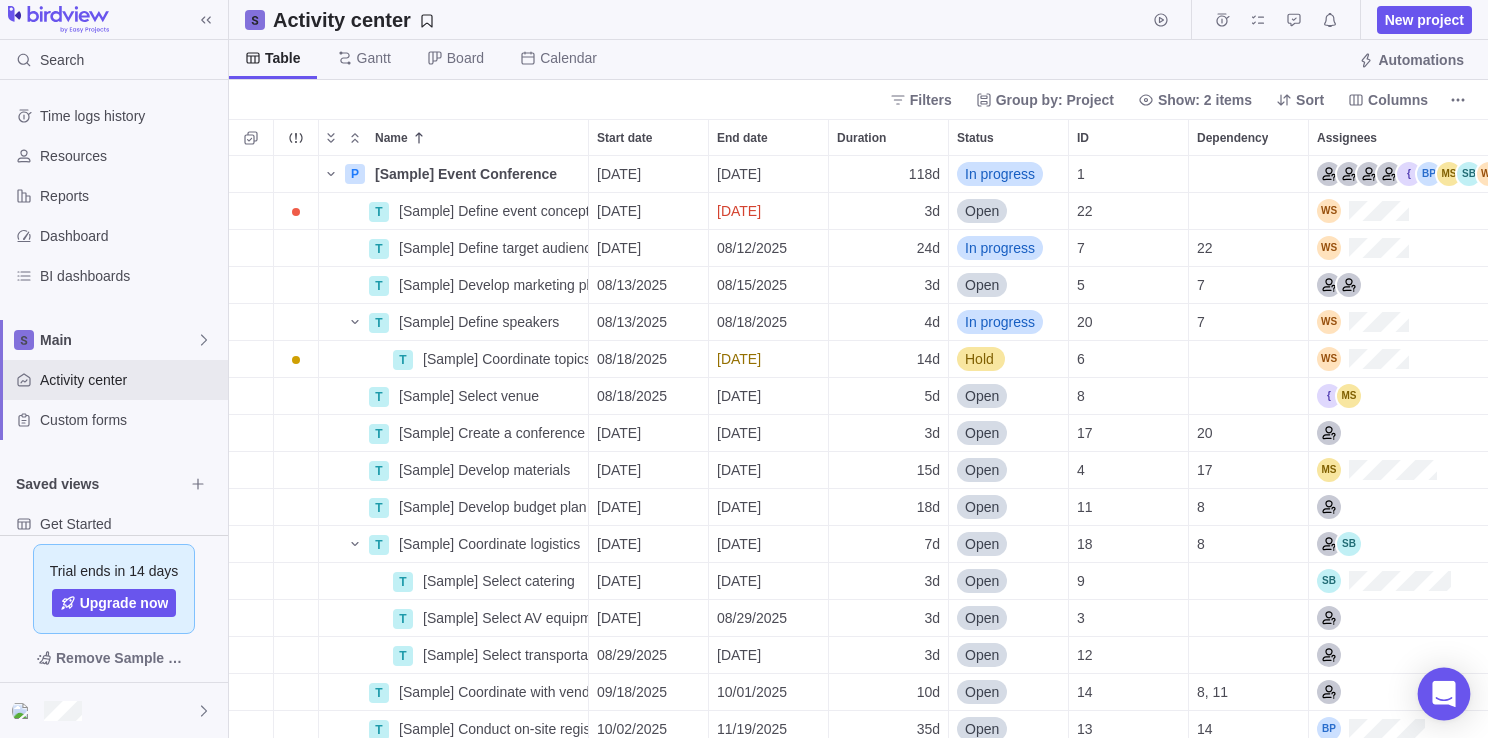 click 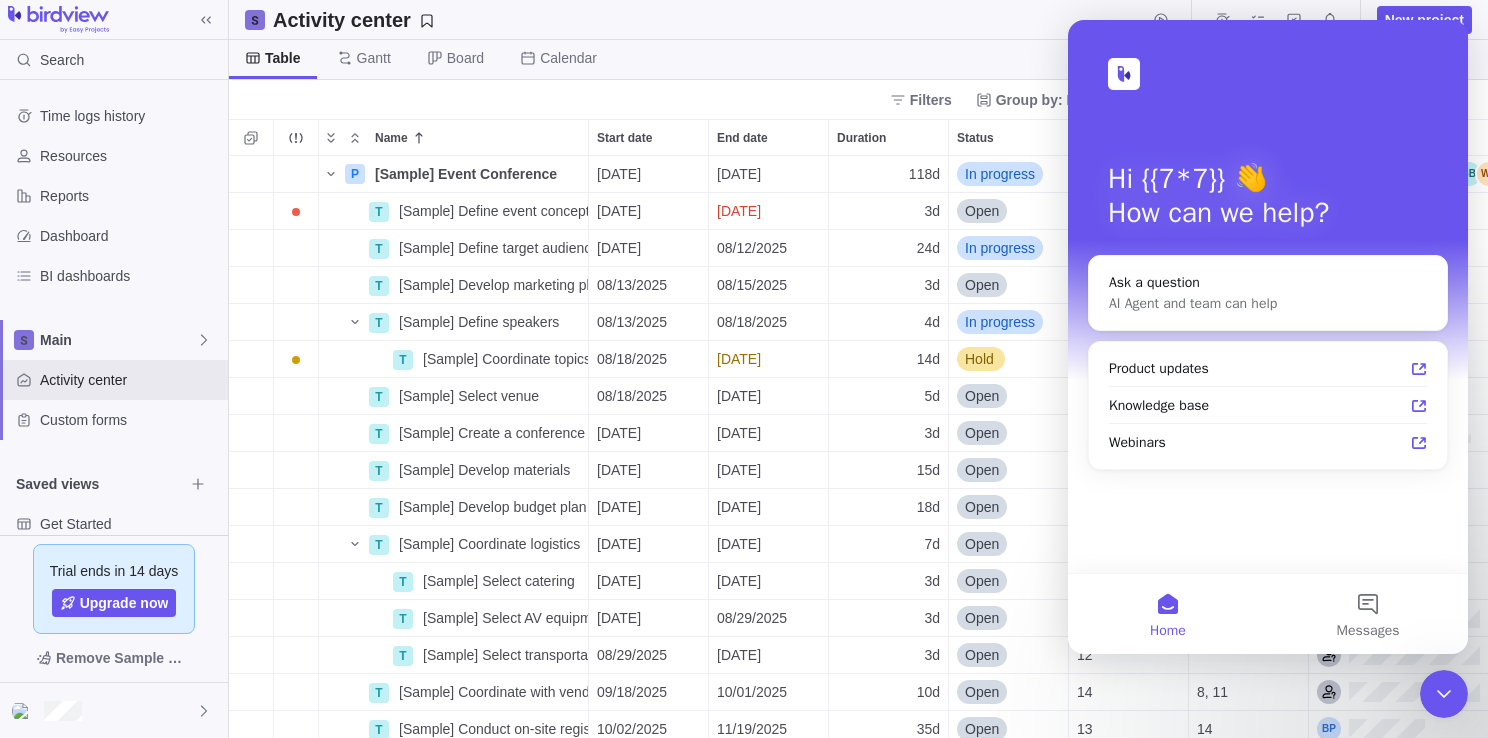 scroll, scrollTop: 0, scrollLeft: 0, axis: both 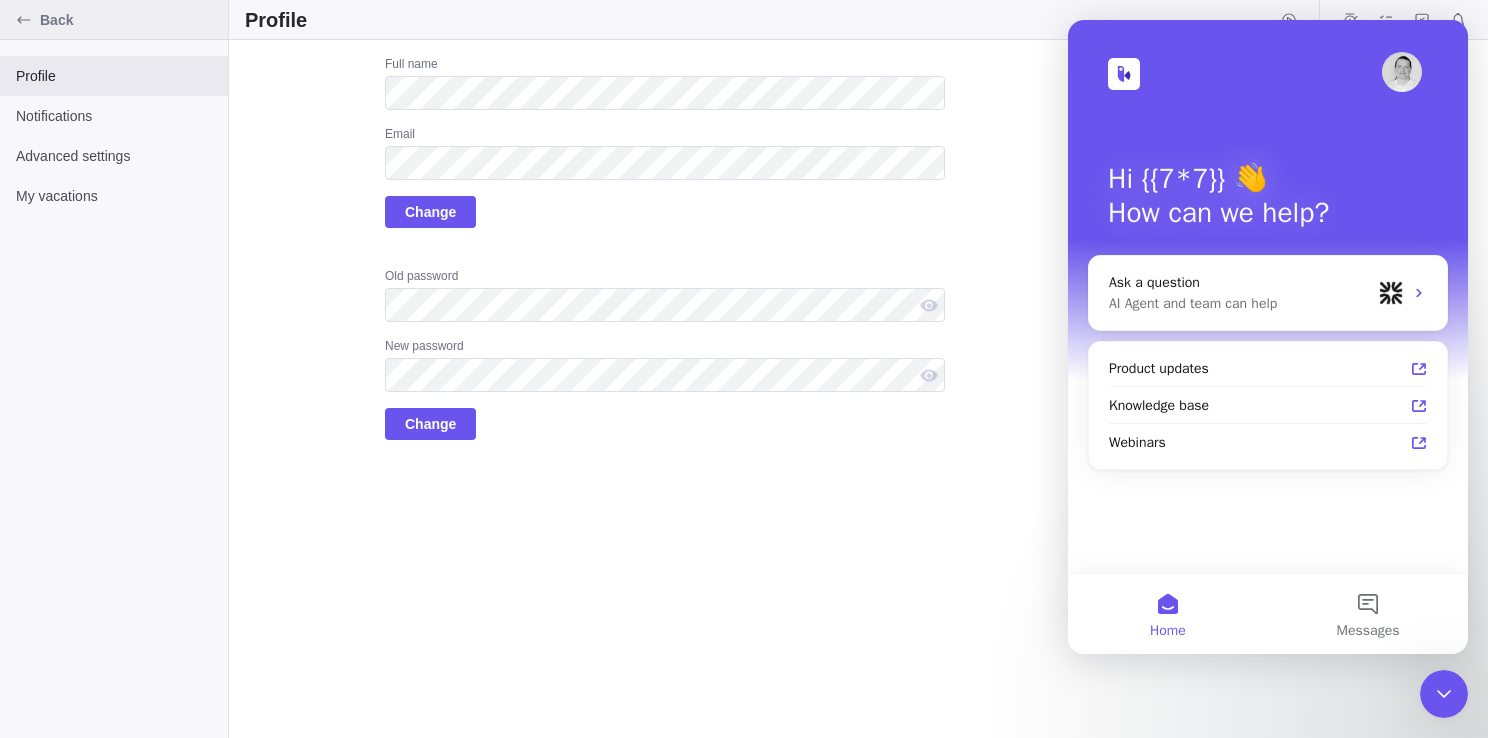 click 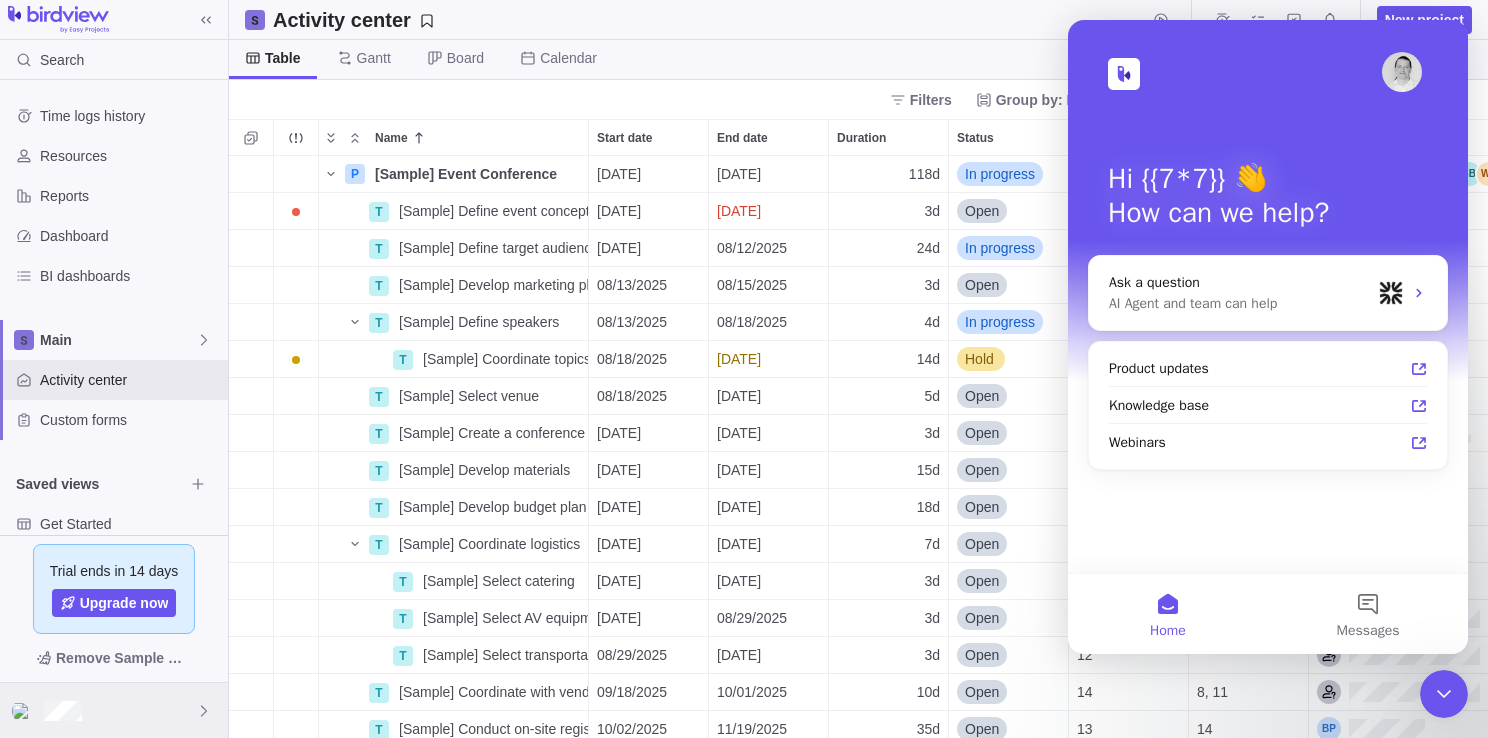 scroll, scrollTop: 16, scrollLeft: 16, axis: both 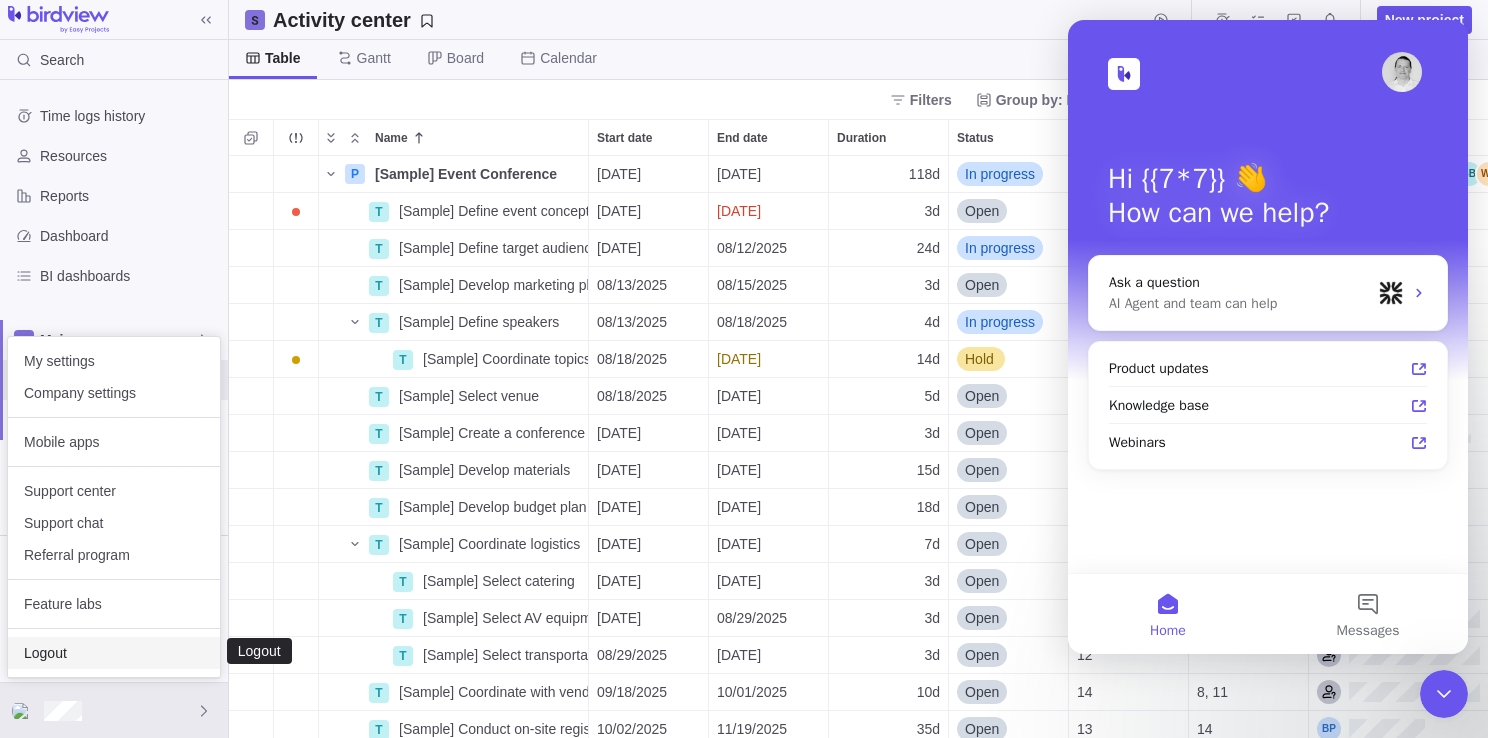 click on "Logout" at bounding box center [114, 653] 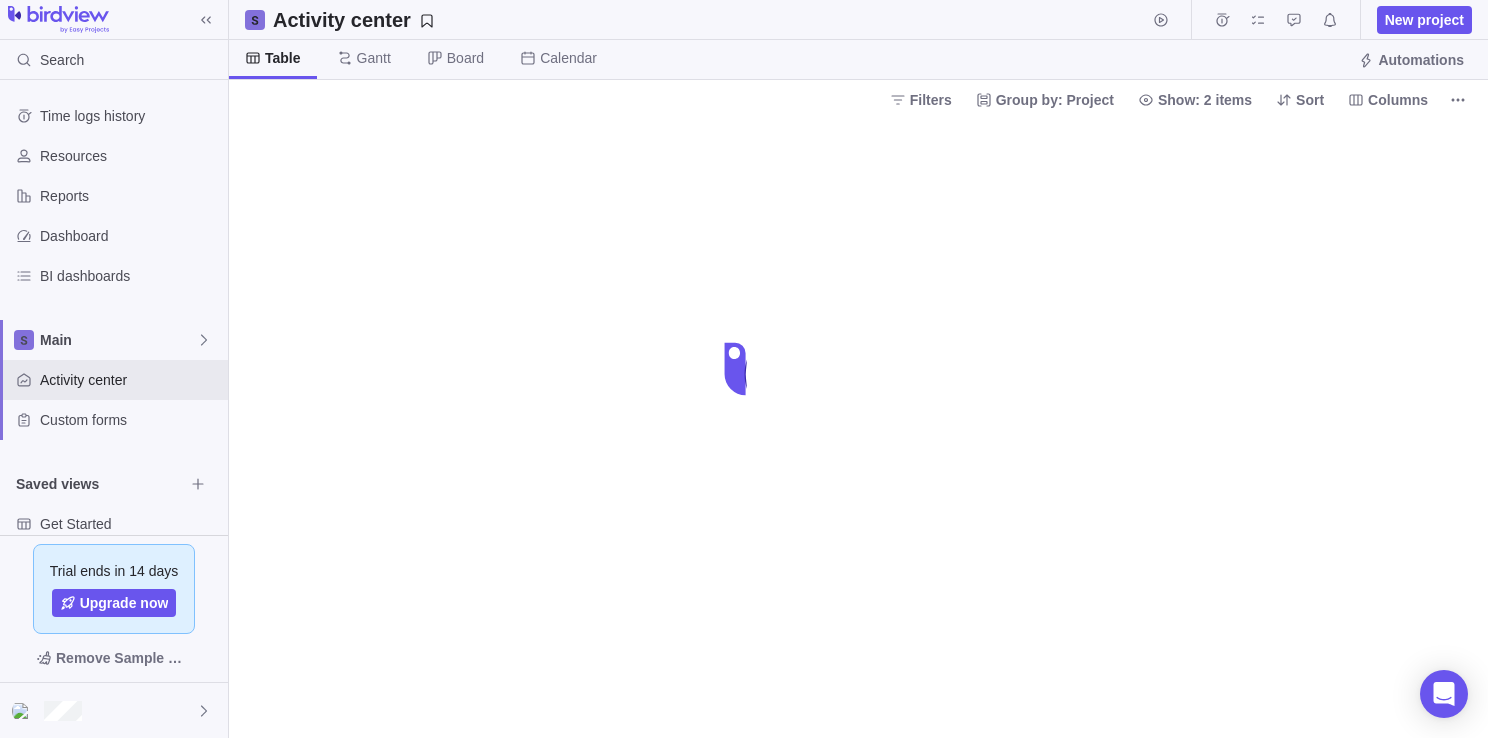 scroll, scrollTop: 0, scrollLeft: 0, axis: both 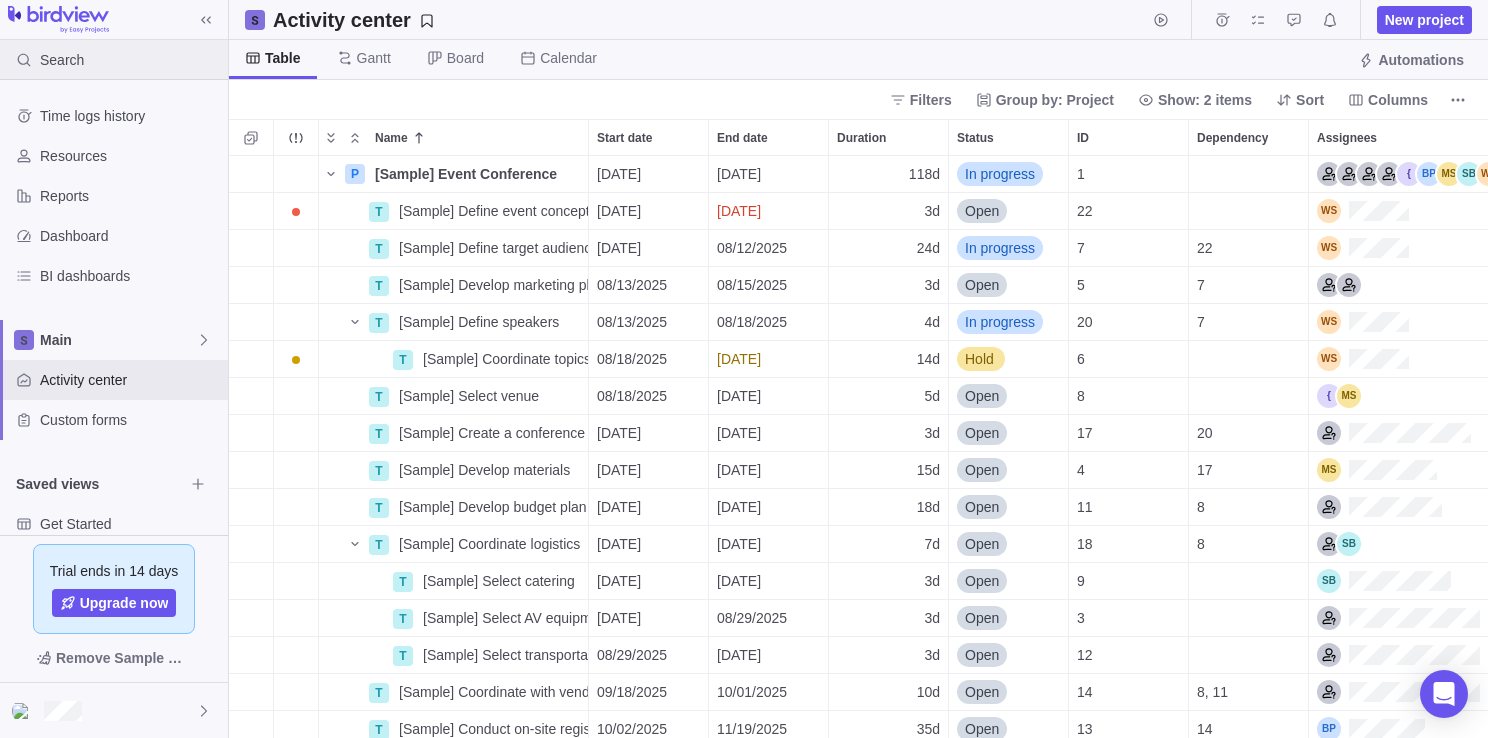 click on "Search" at bounding box center (62, 60) 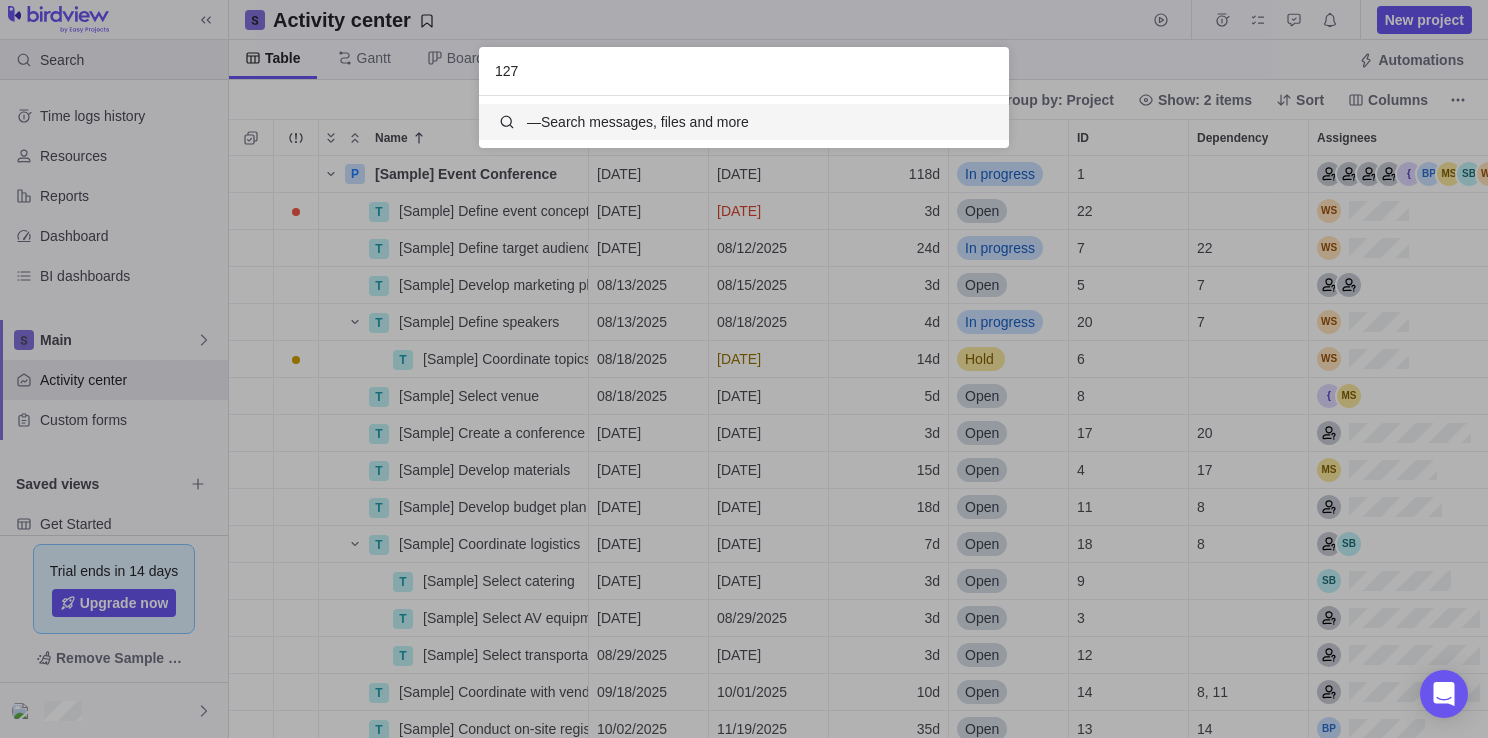 scroll, scrollTop: 16, scrollLeft: 16, axis: both 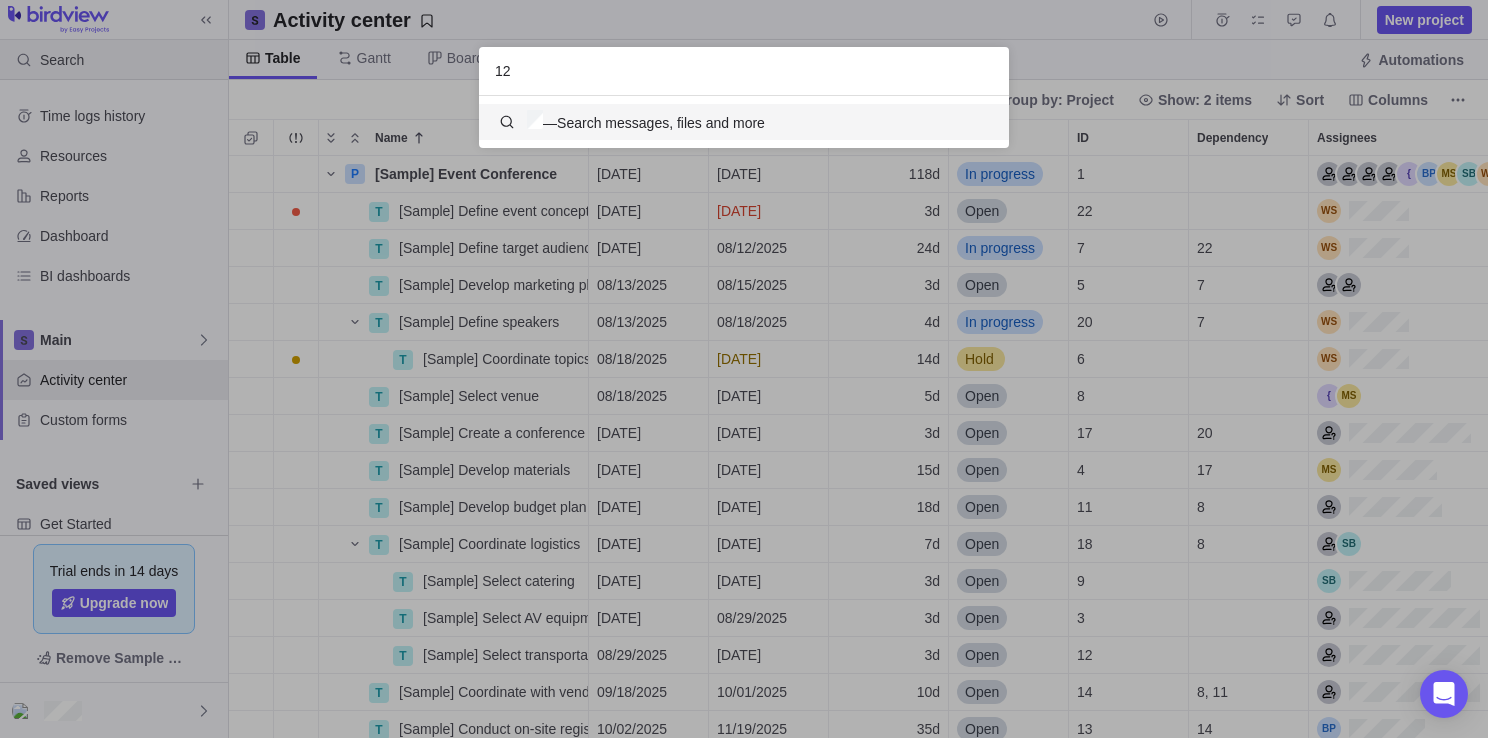 type on "1" 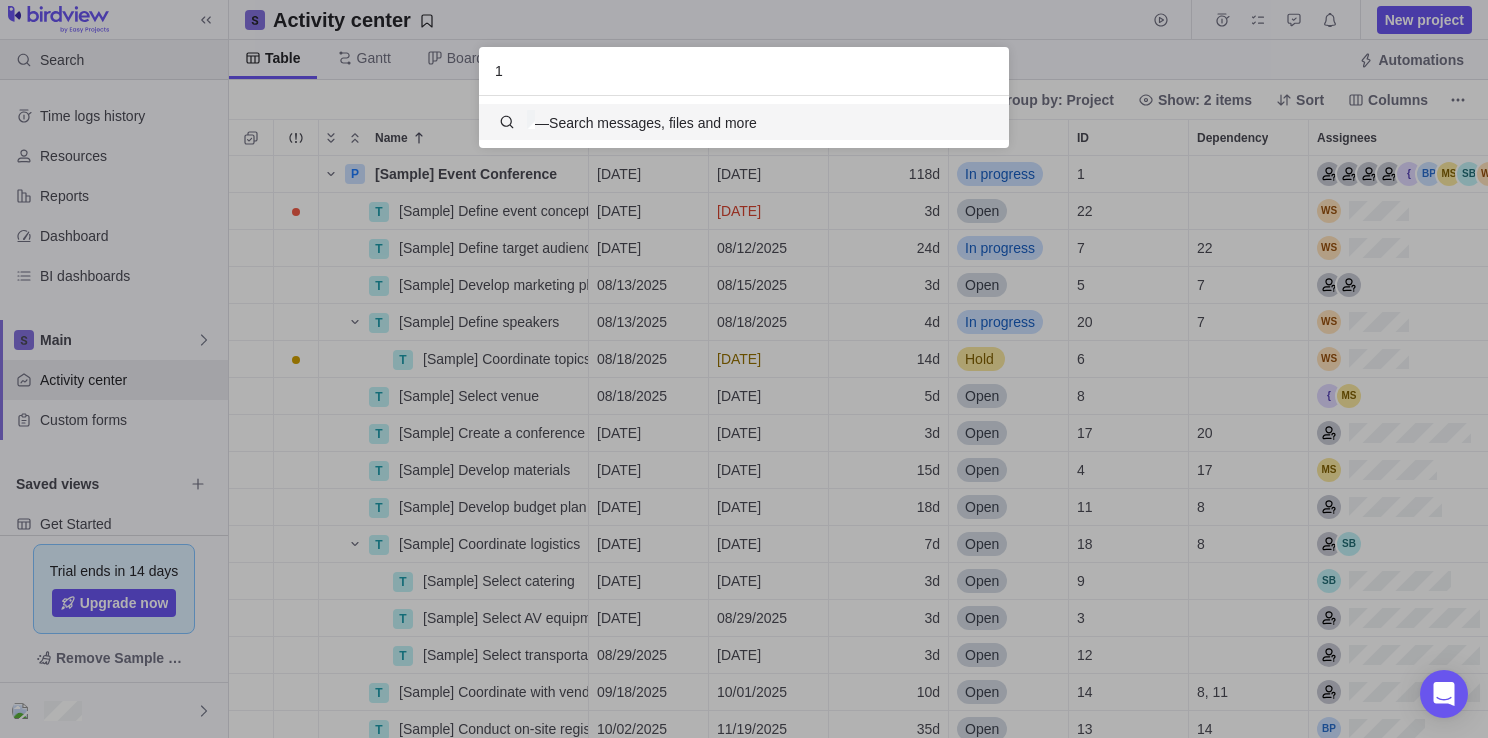 type 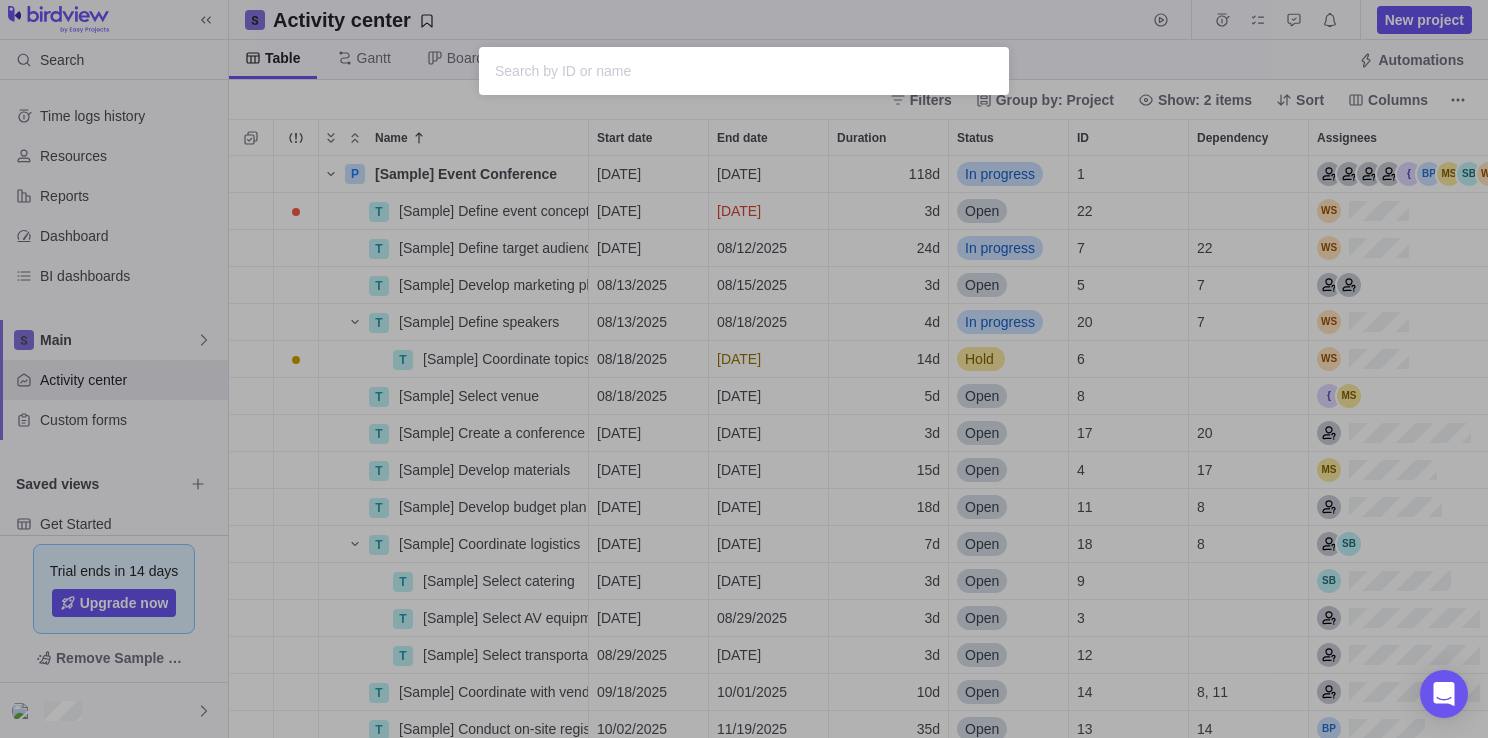 click on "Sorry, nothing was found" at bounding box center [744, 369] 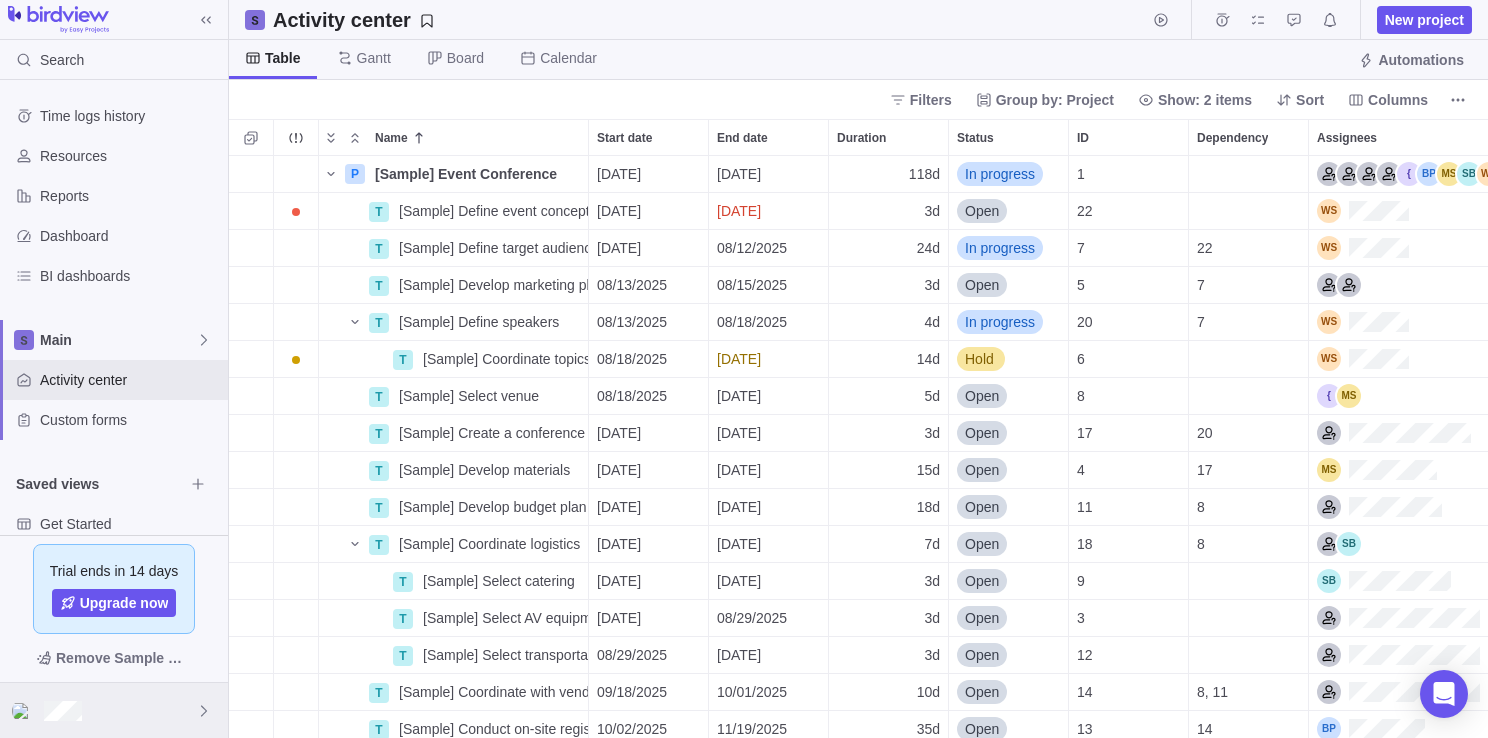 click at bounding box center (114, 710) 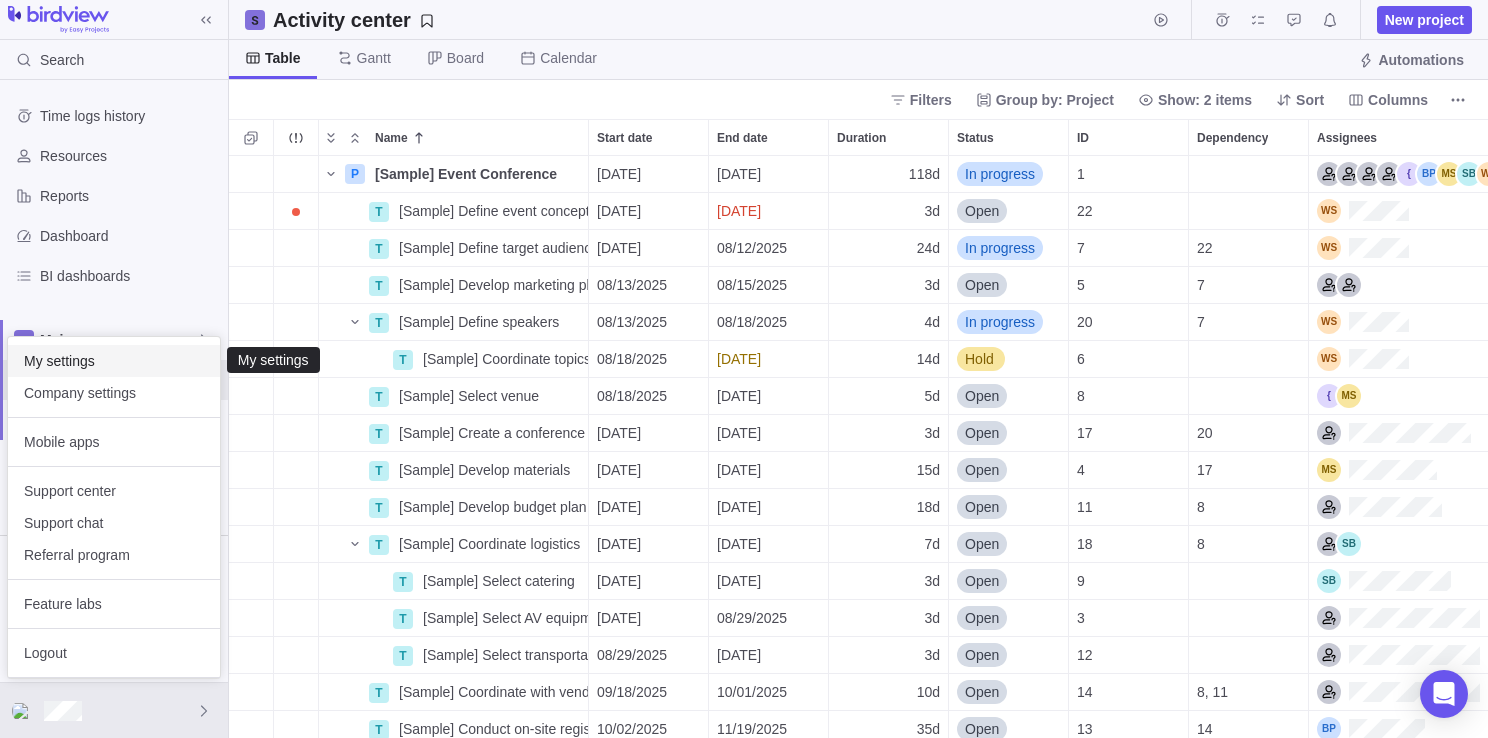 click on "My settings" at bounding box center [114, 361] 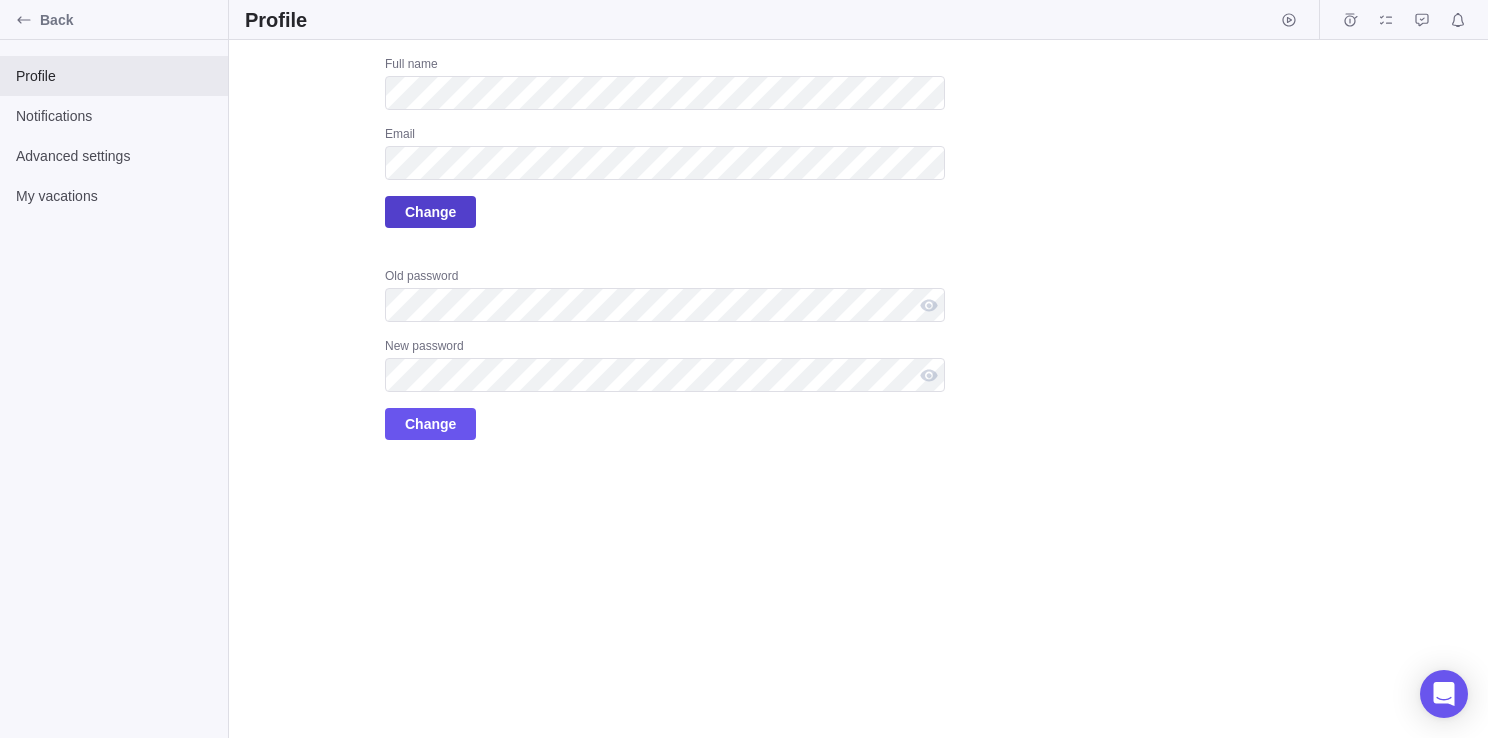 click on "Change" at bounding box center (430, 212) 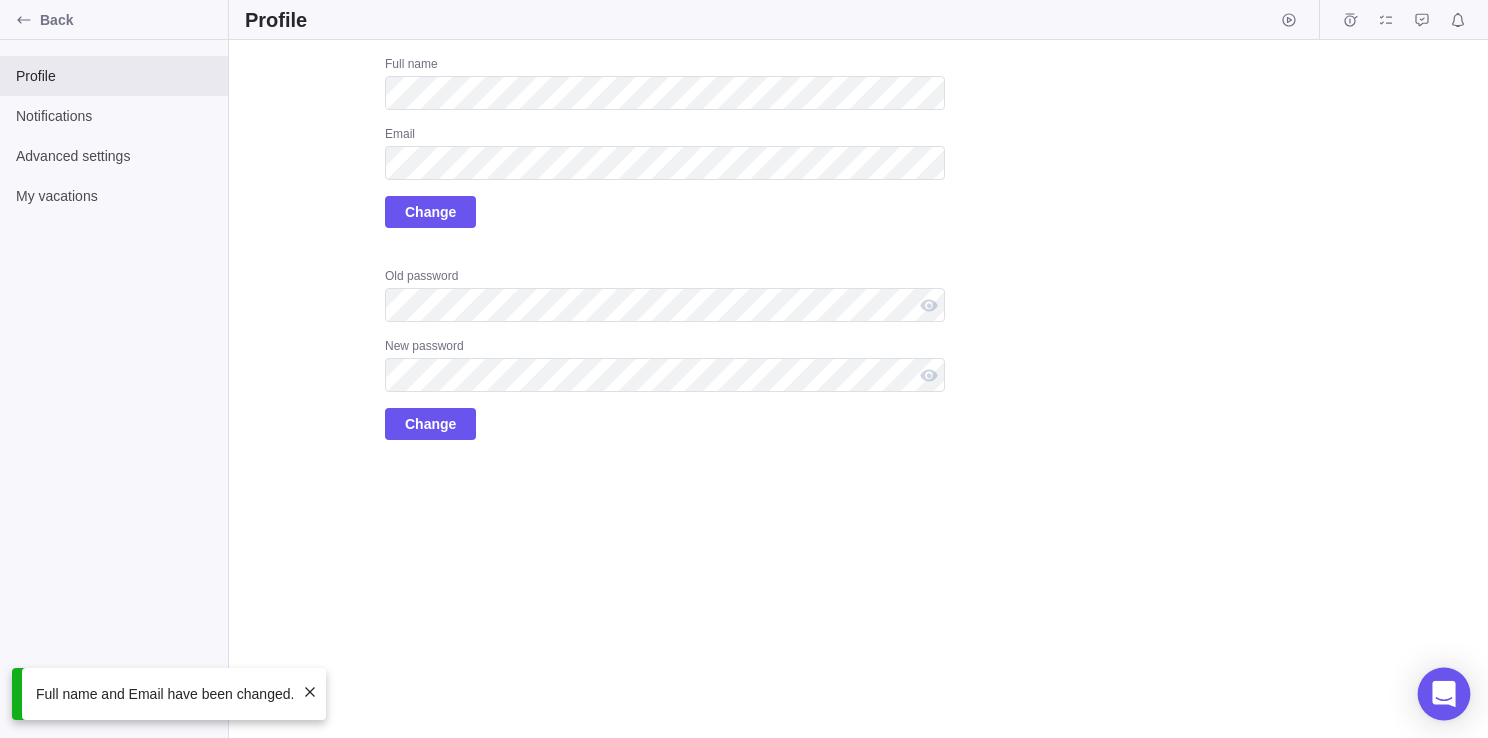 click 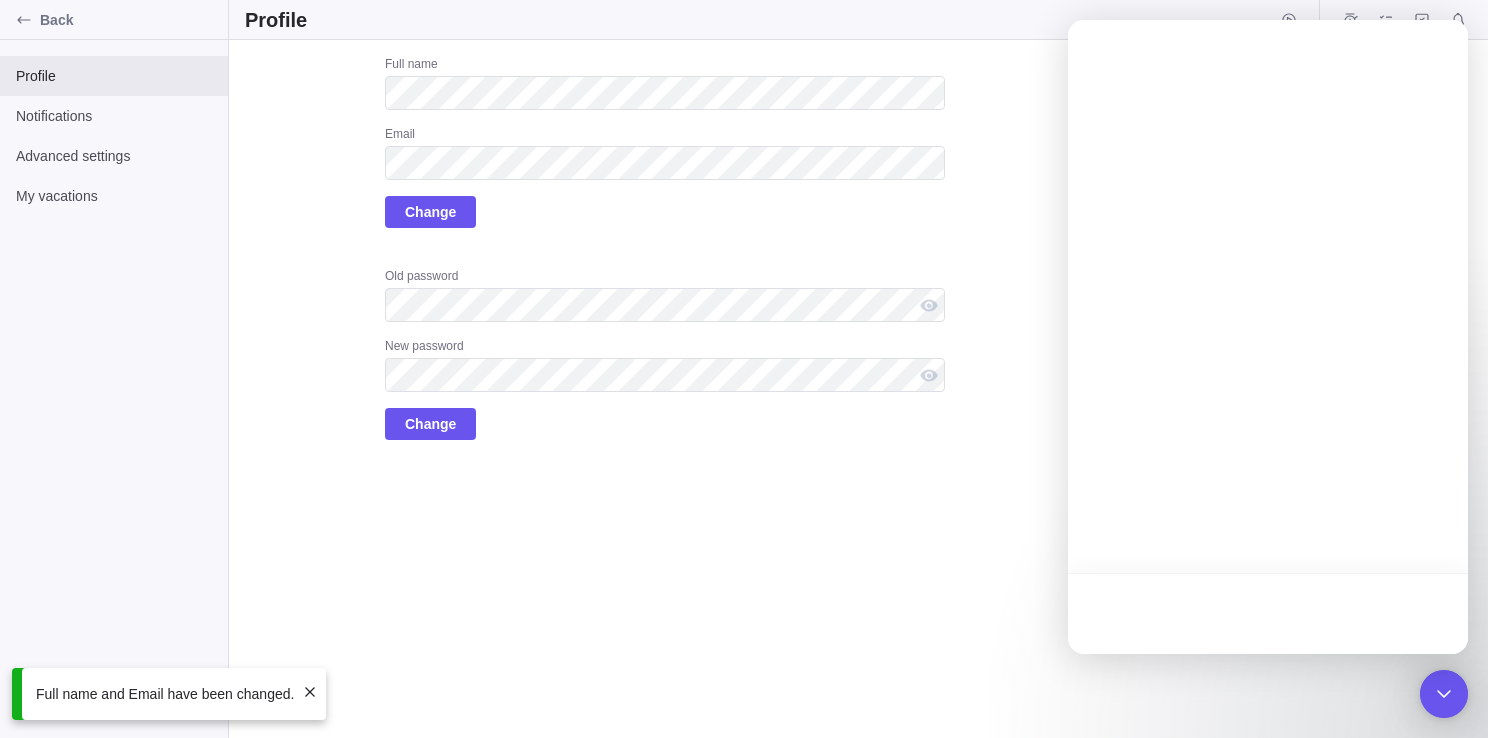 scroll, scrollTop: 0, scrollLeft: 0, axis: both 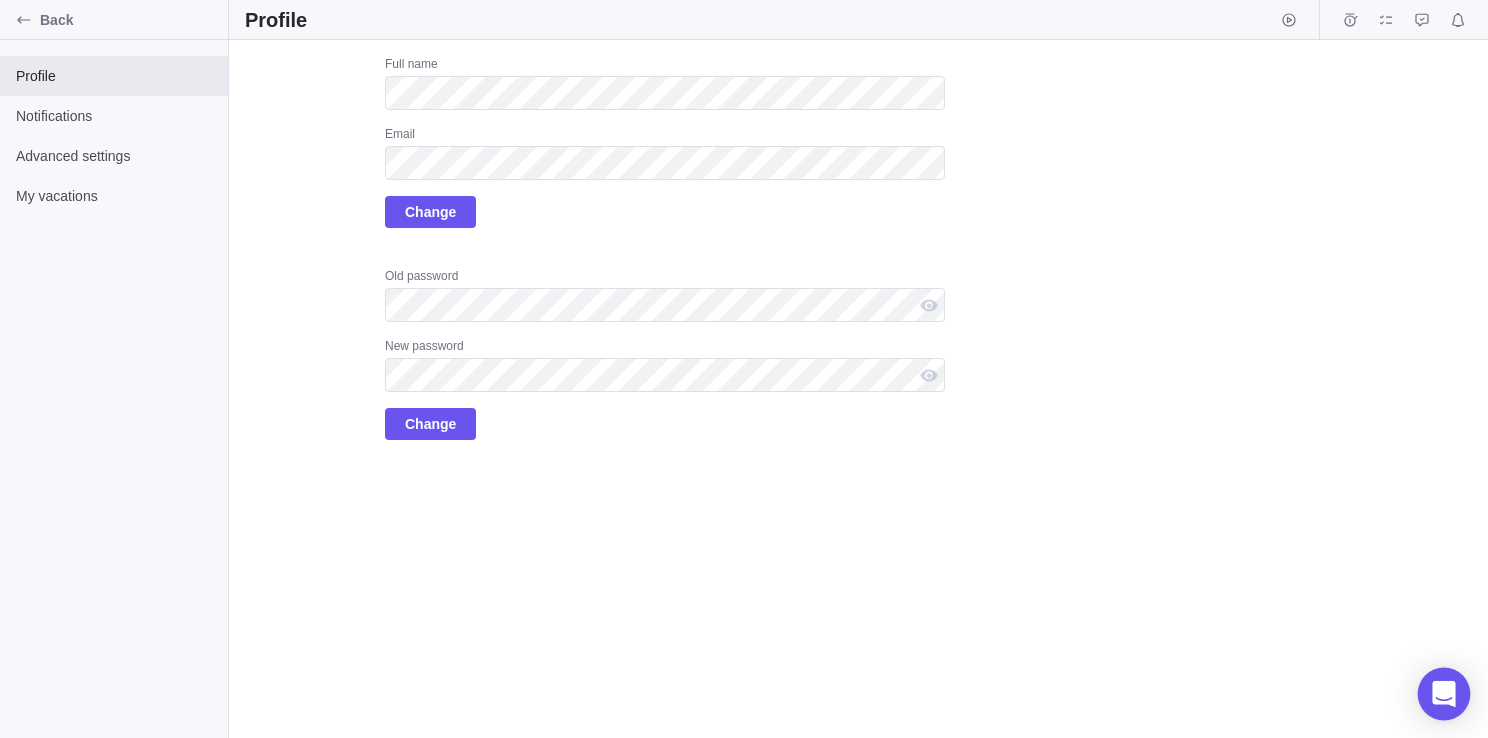 click 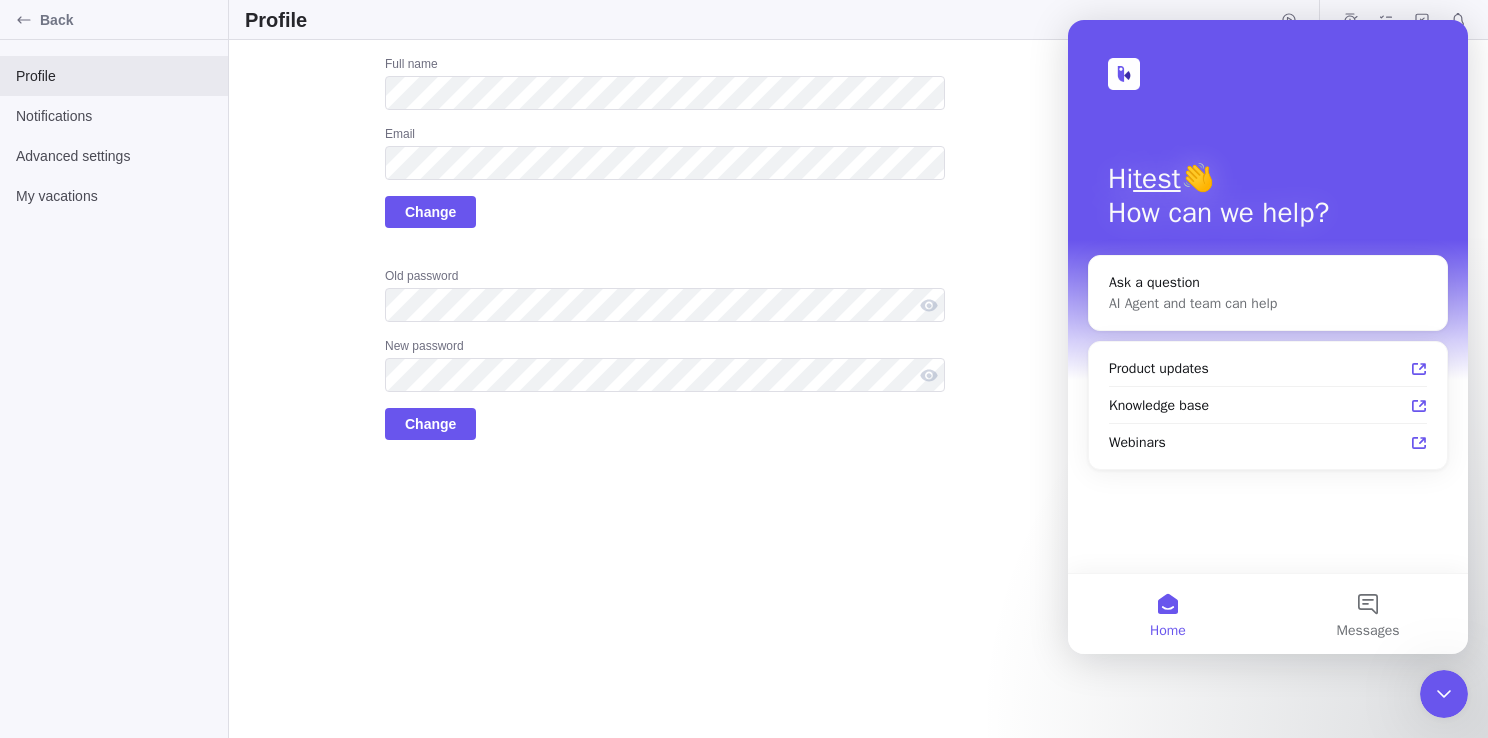 scroll, scrollTop: 0, scrollLeft: 0, axis: both 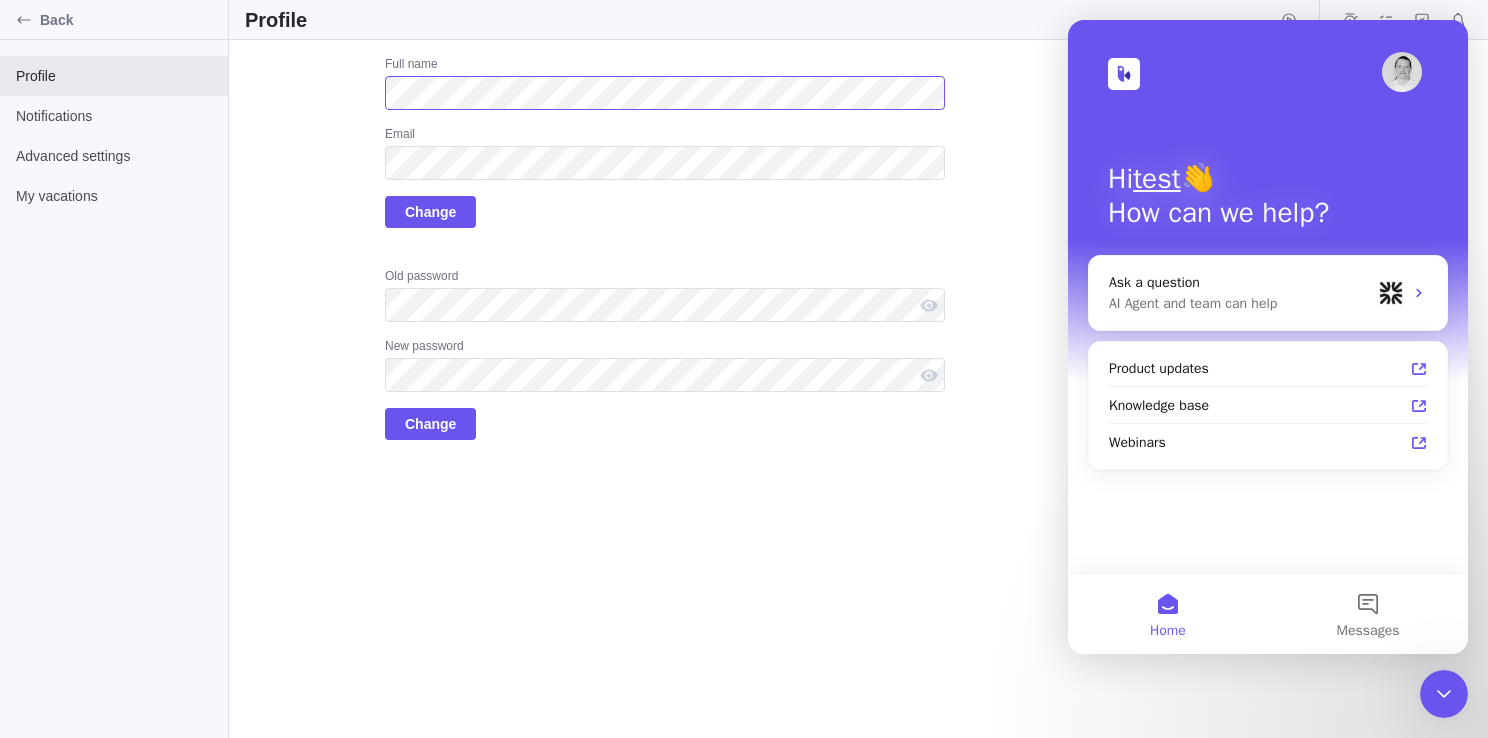 click on "Upload Full name Email Change Old password New password Change" at bounding box center (595, 248) 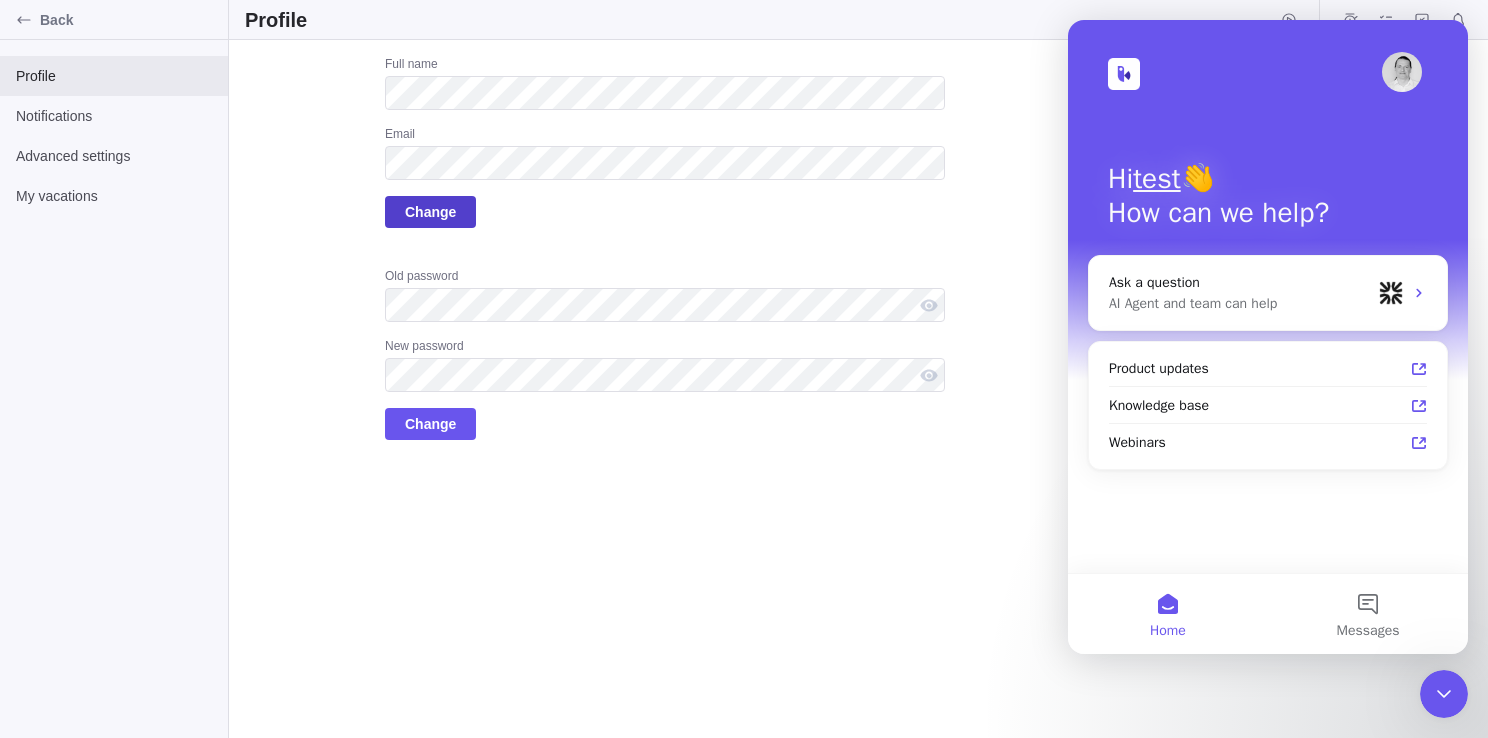 click on "Change" at bounding box center (430, 212) 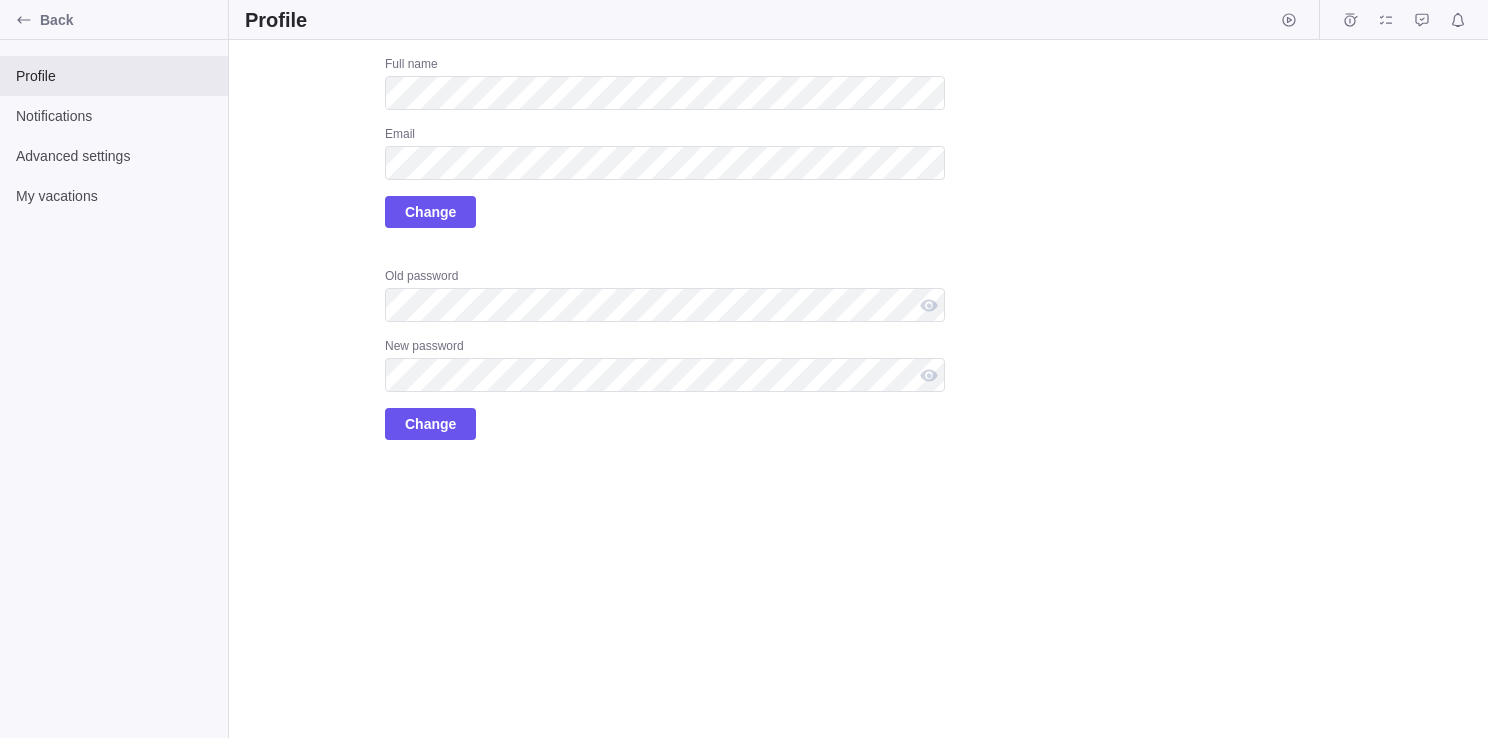 scroll, scrollTop: 0, scrollLeft: 0, axis: both 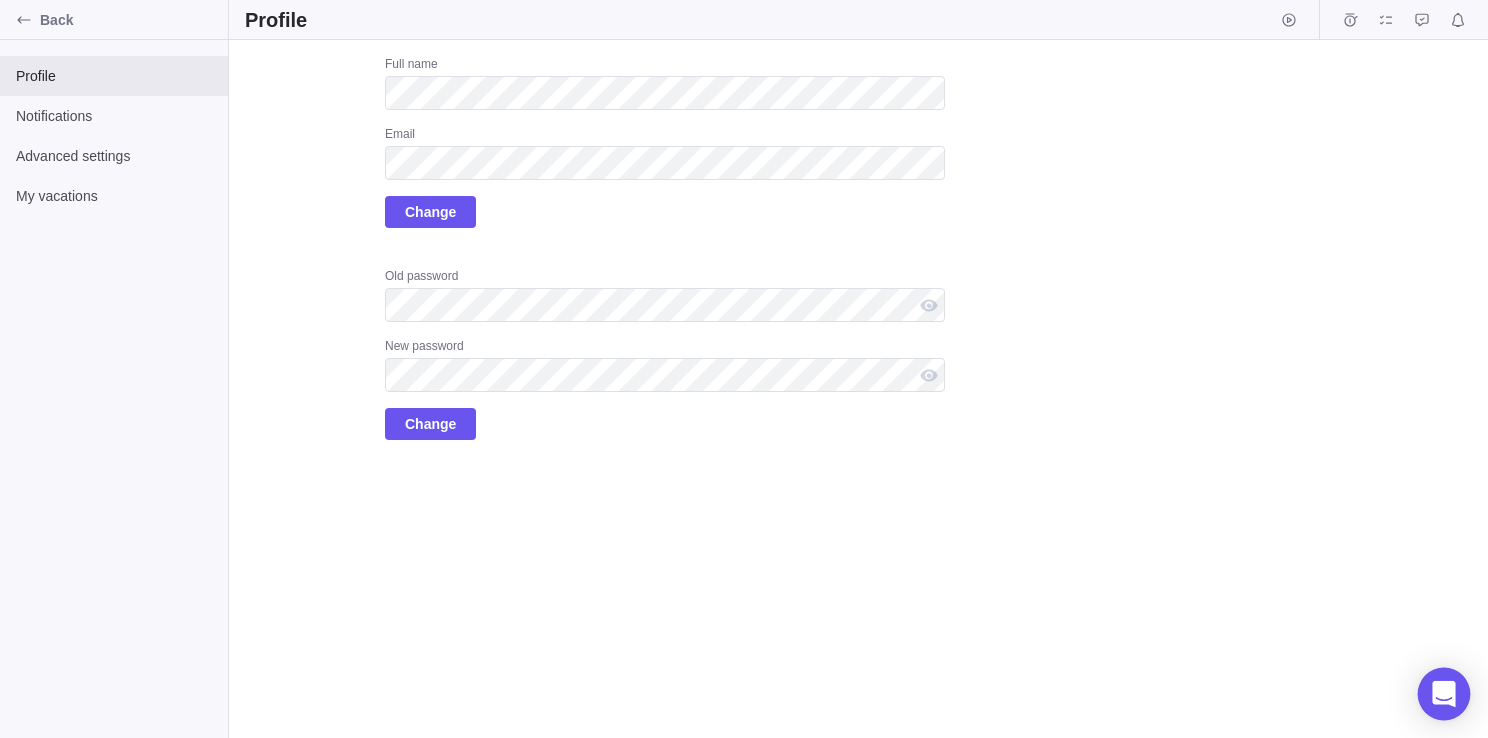 click at bounding box center (1444, 694) 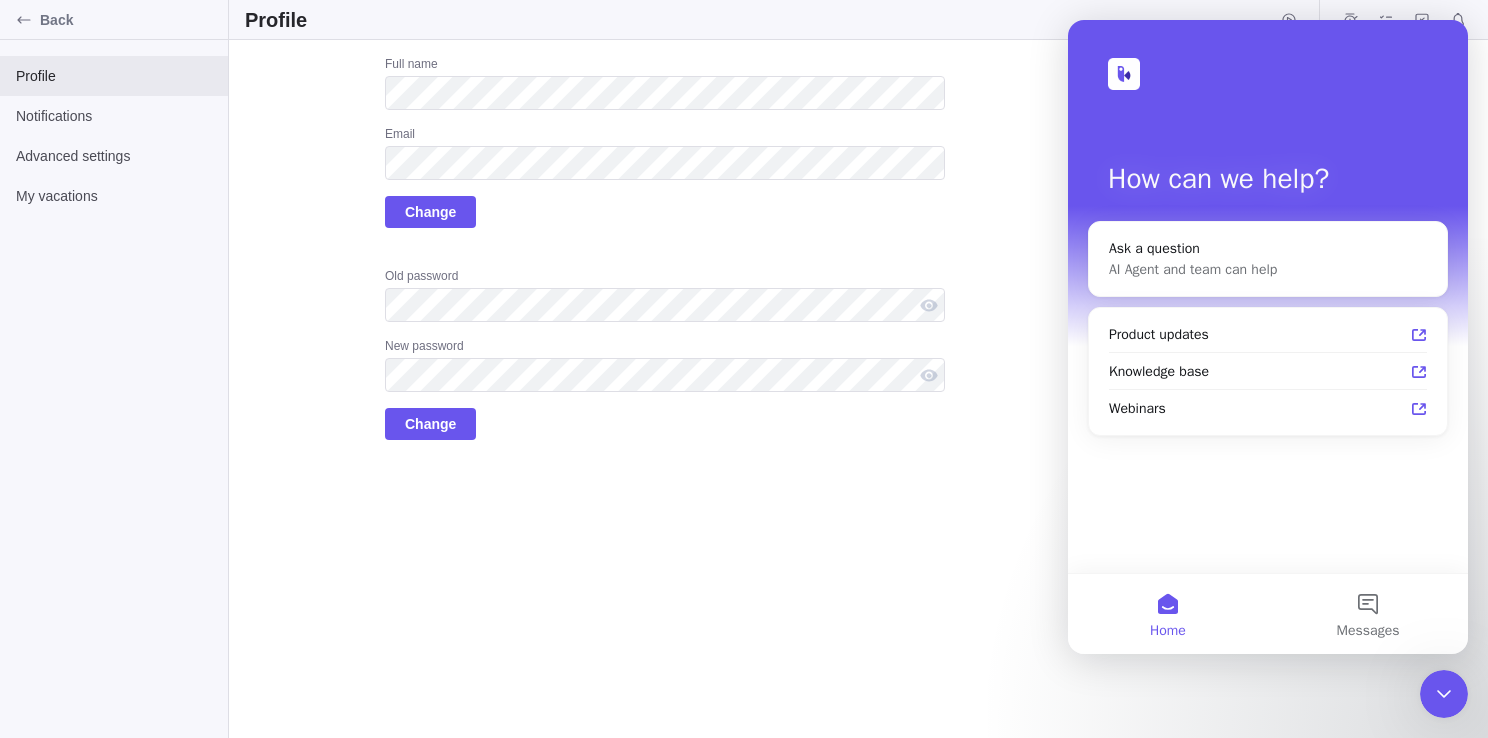 scroll, scrollTop: 0, scrollLeft: 0, axis: both 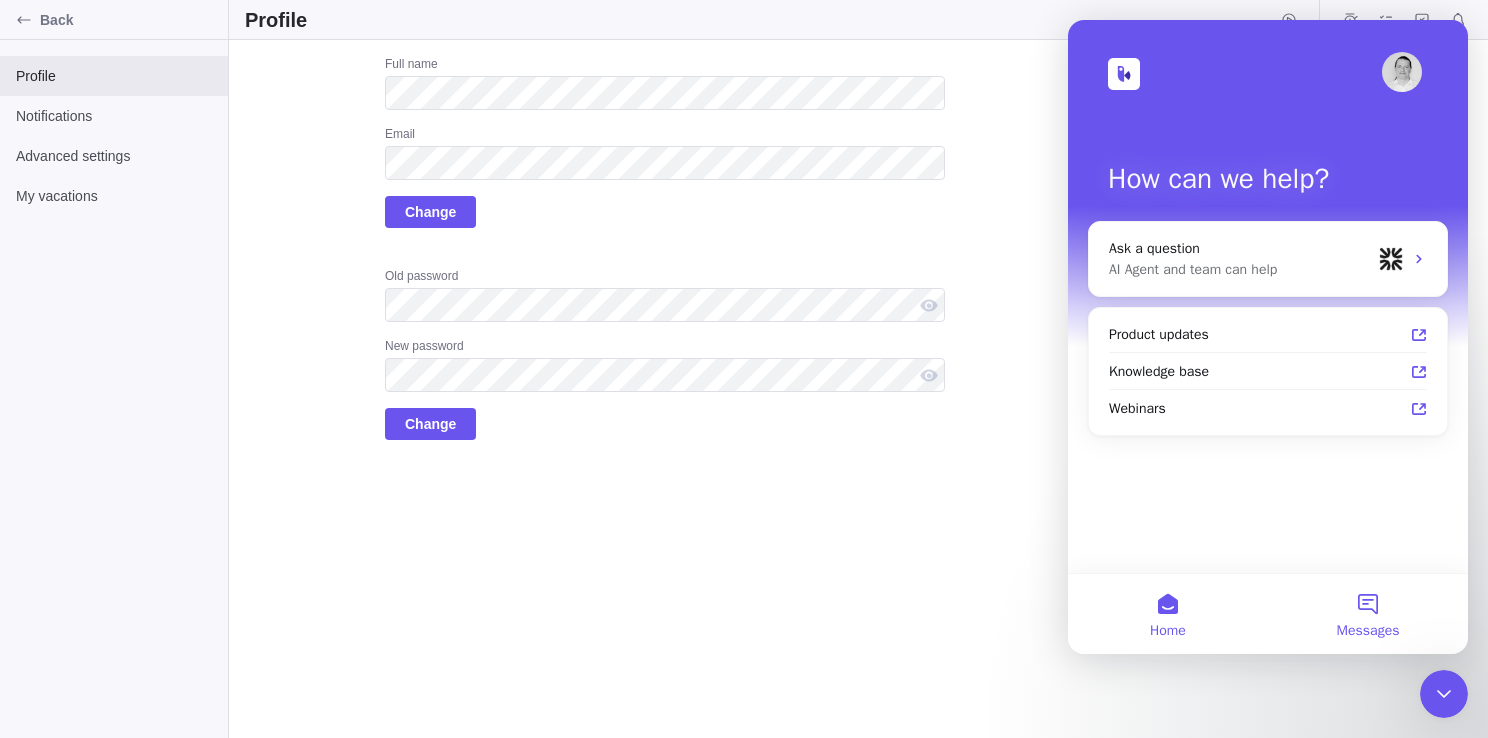 click on "Messages" at bounding box center (1368, 614) 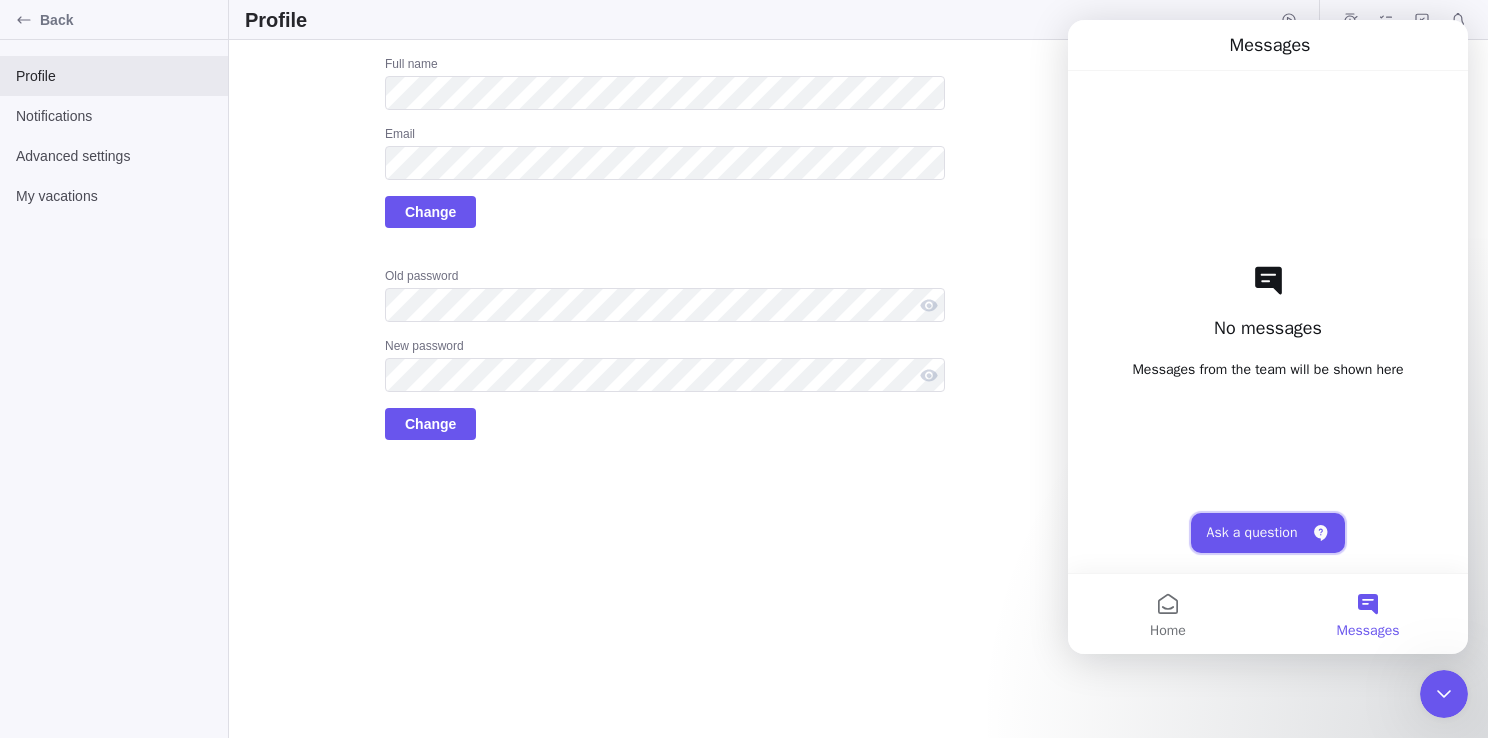 click on "Ask a question" at bounding box center (1268, 533) 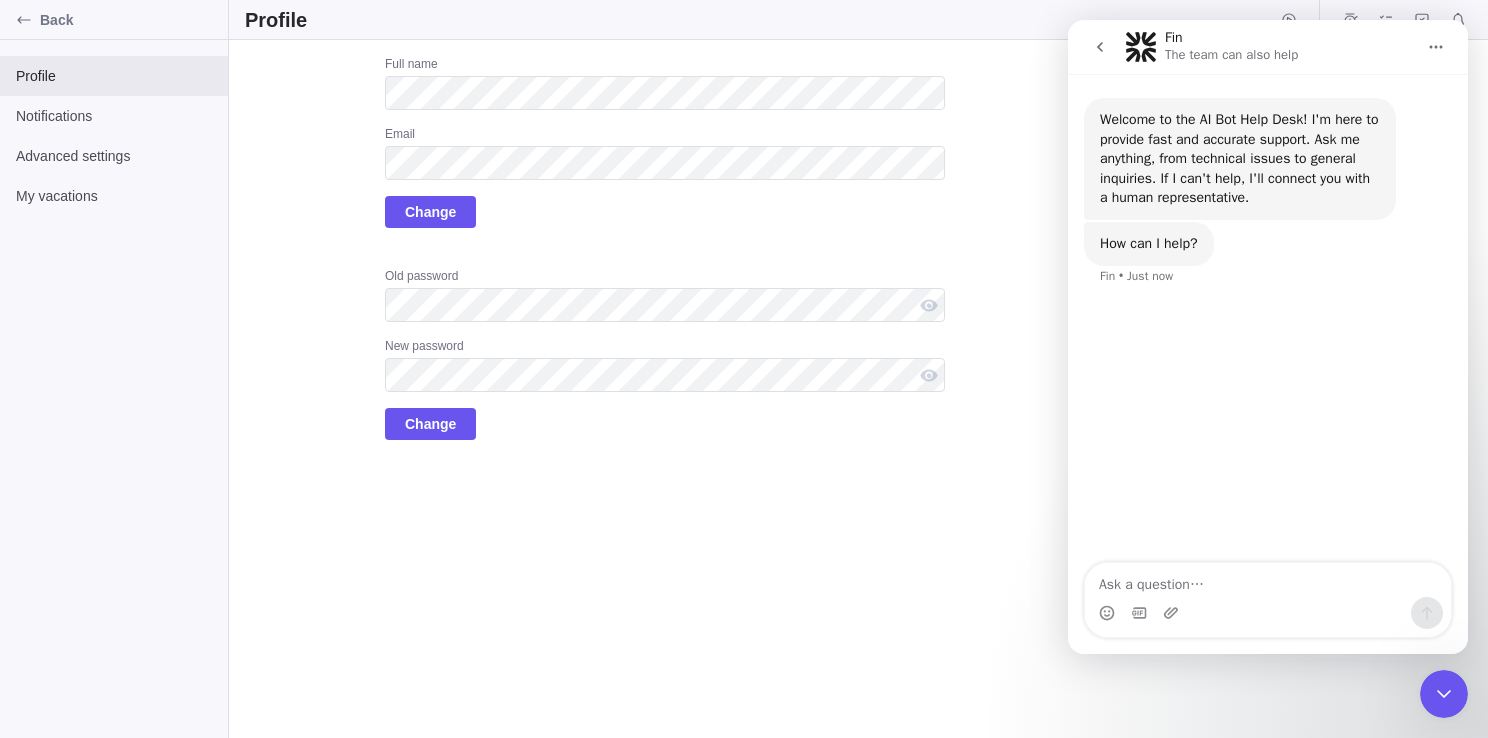 click at bounding box center (1268, 580) 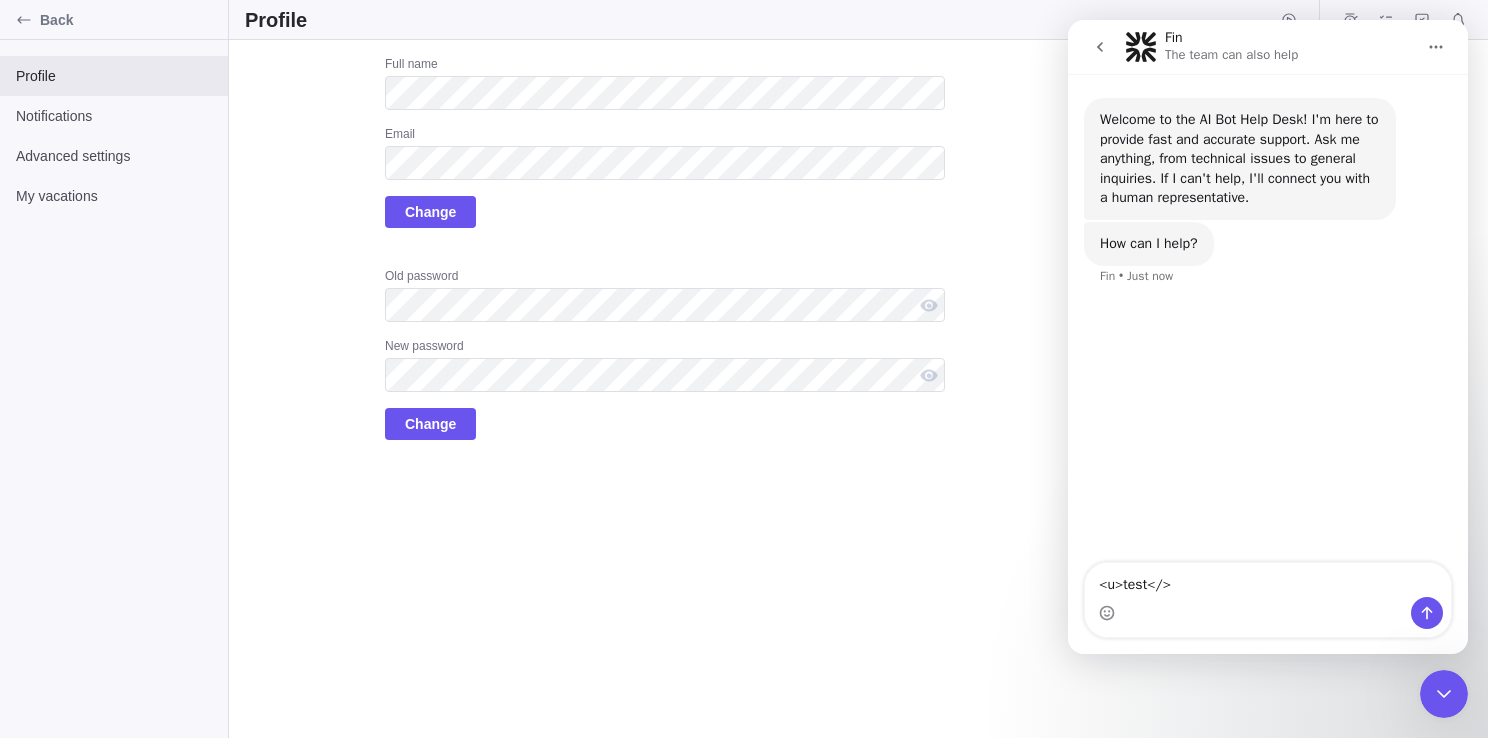 type on "<u>test</u>" 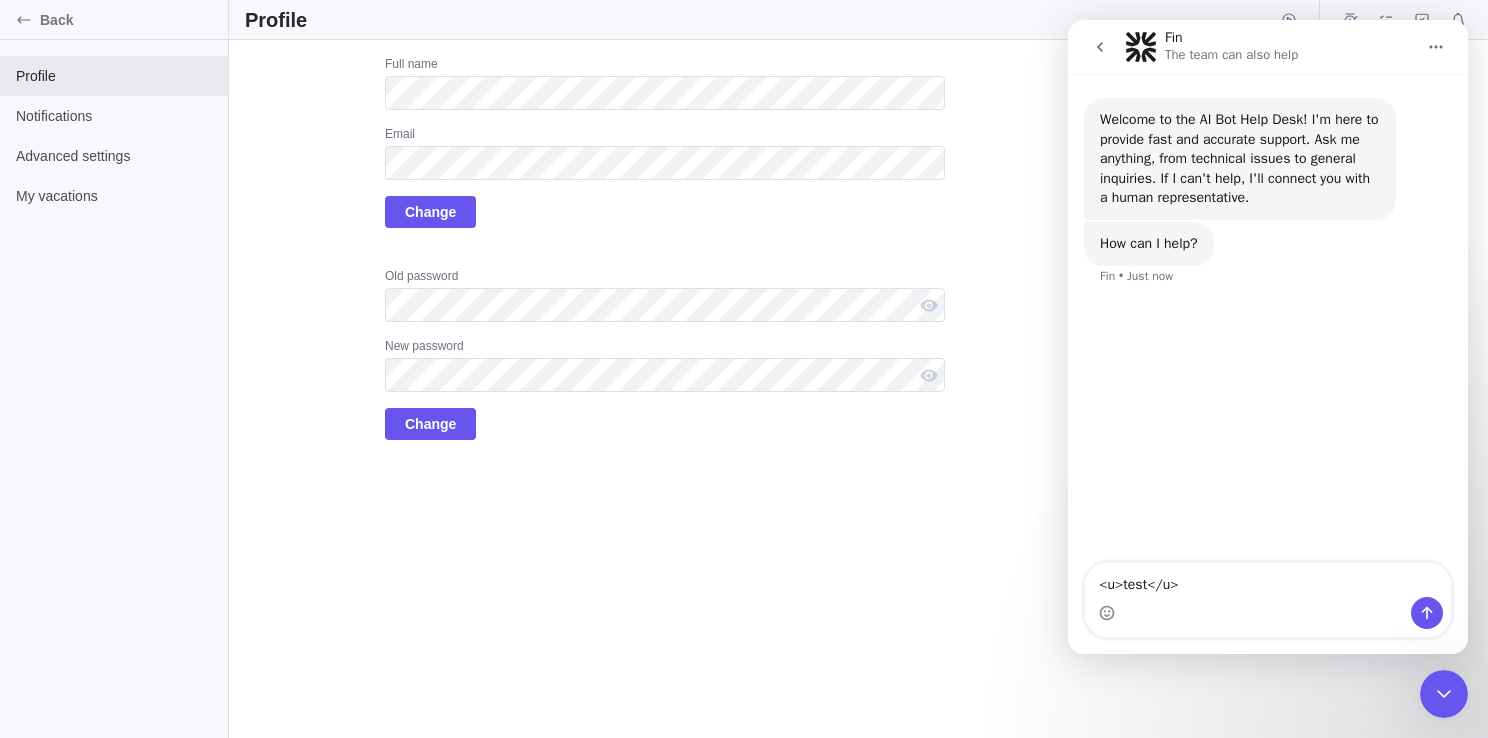 type 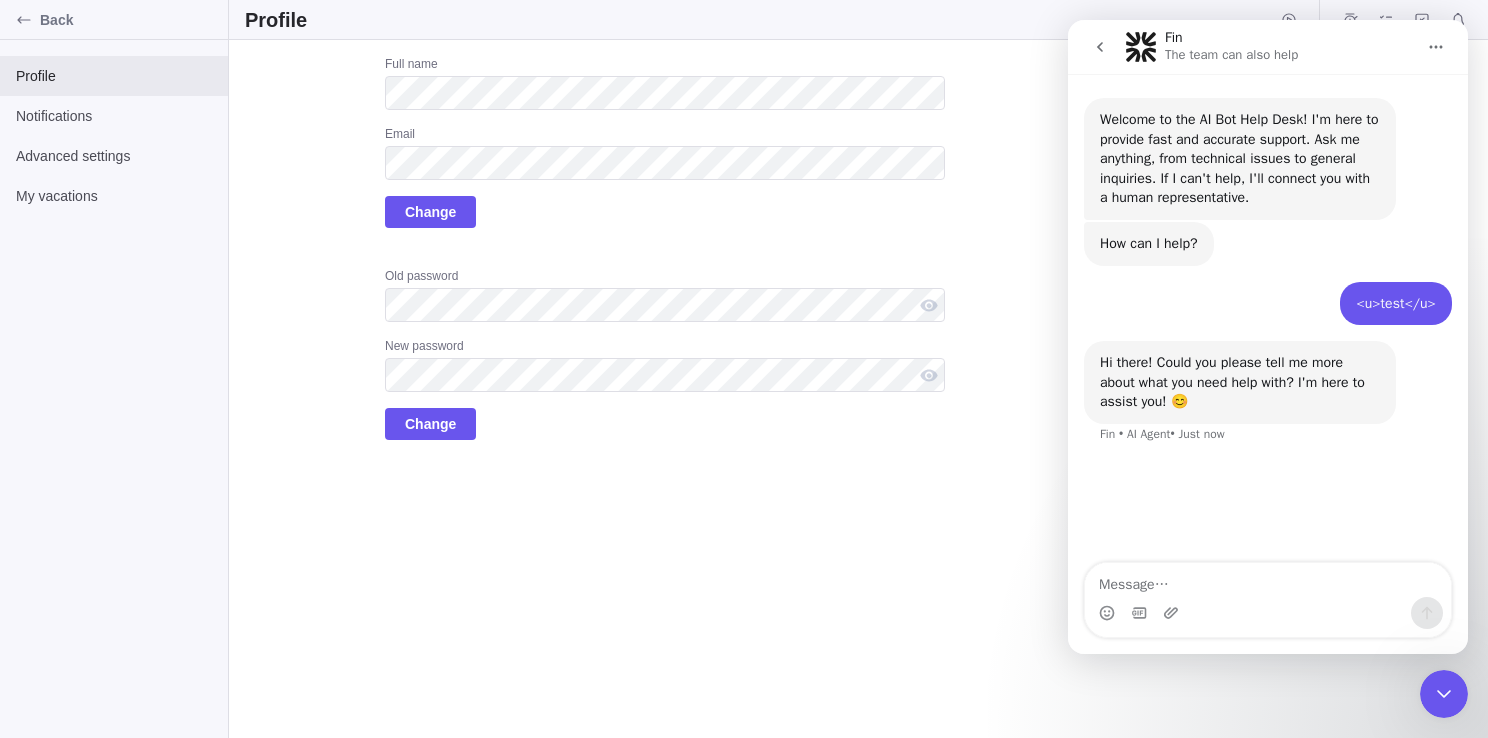 click 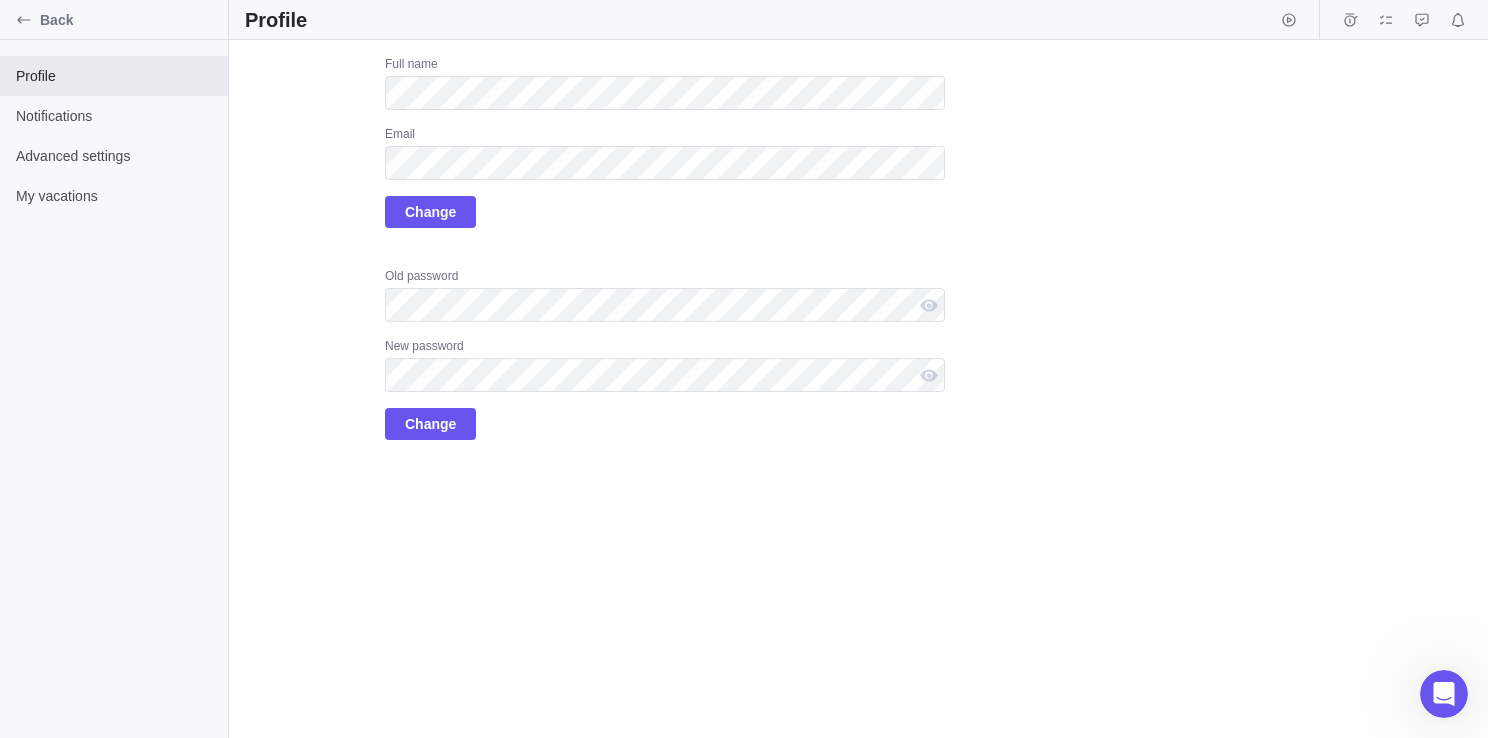 scroll, scrollTop: 0, scrollLeft: 0, axis: both 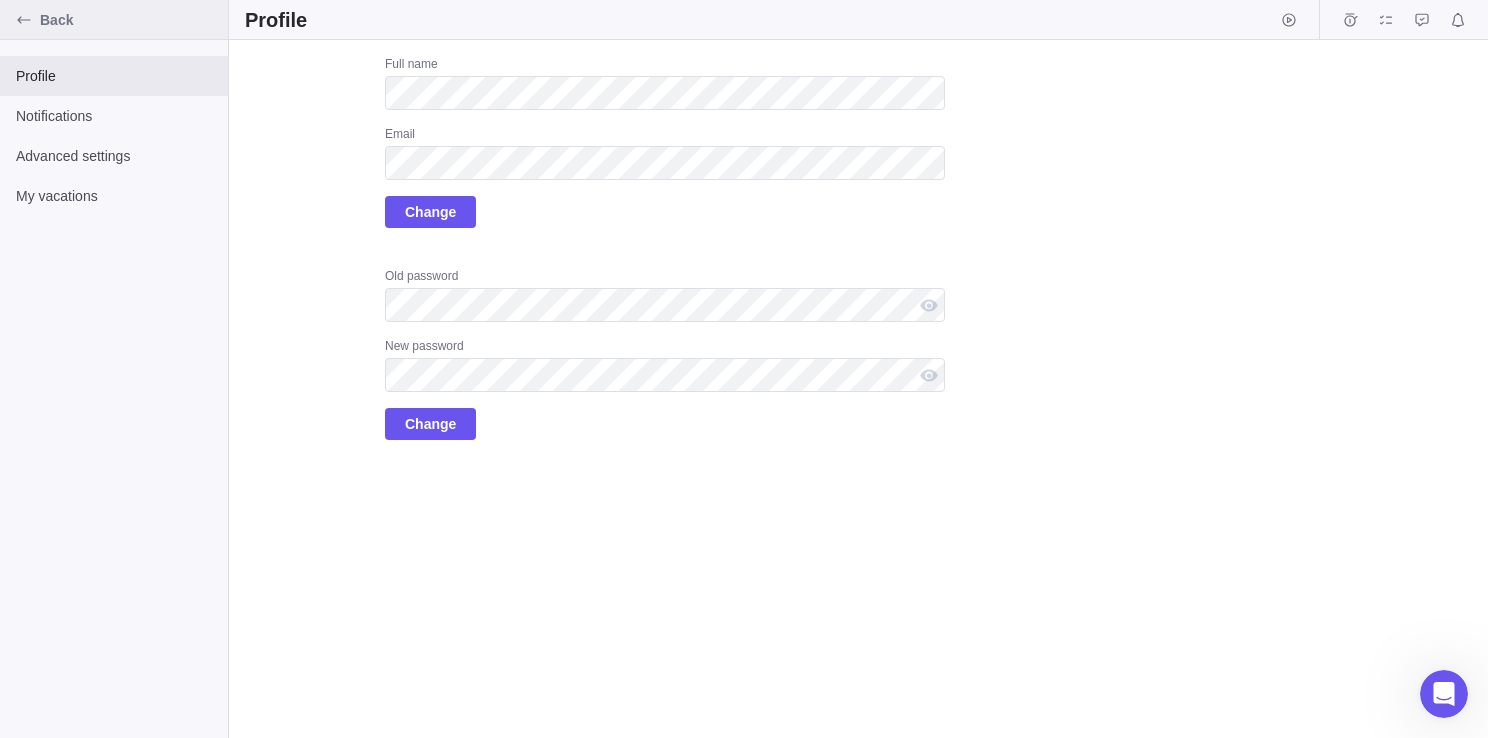 click at bounding box center (24, 20) 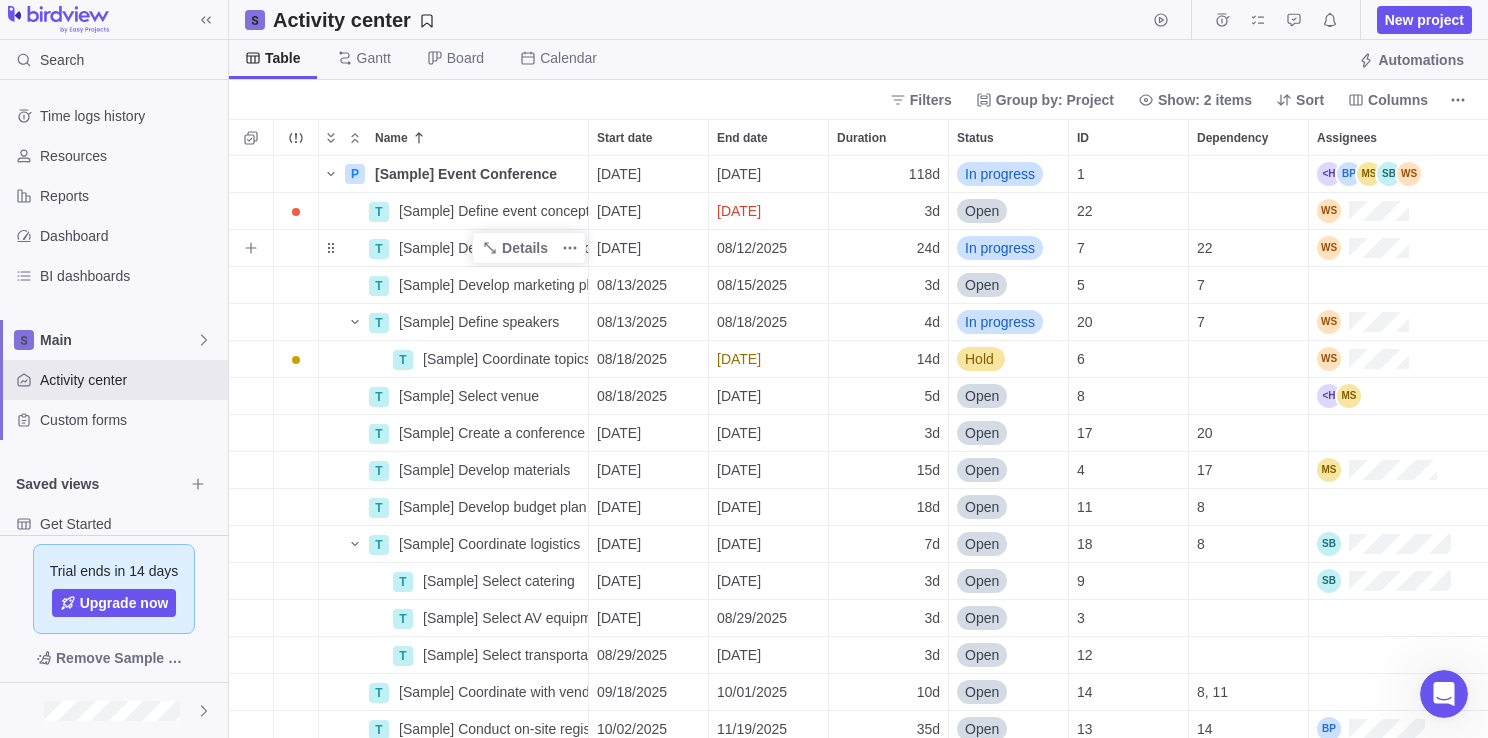 scroll, scrollTop: 16, scrollLeft: 16, axis: both 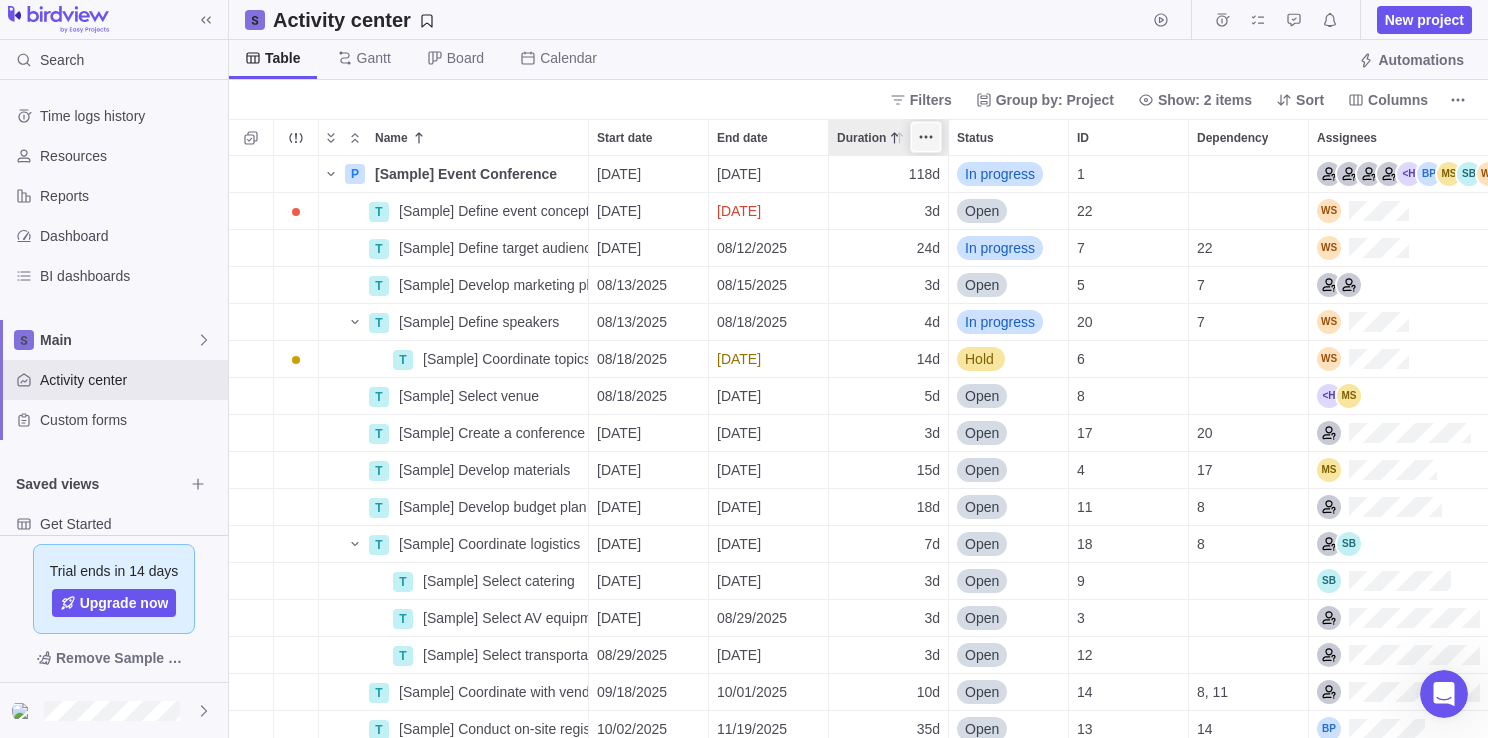 click 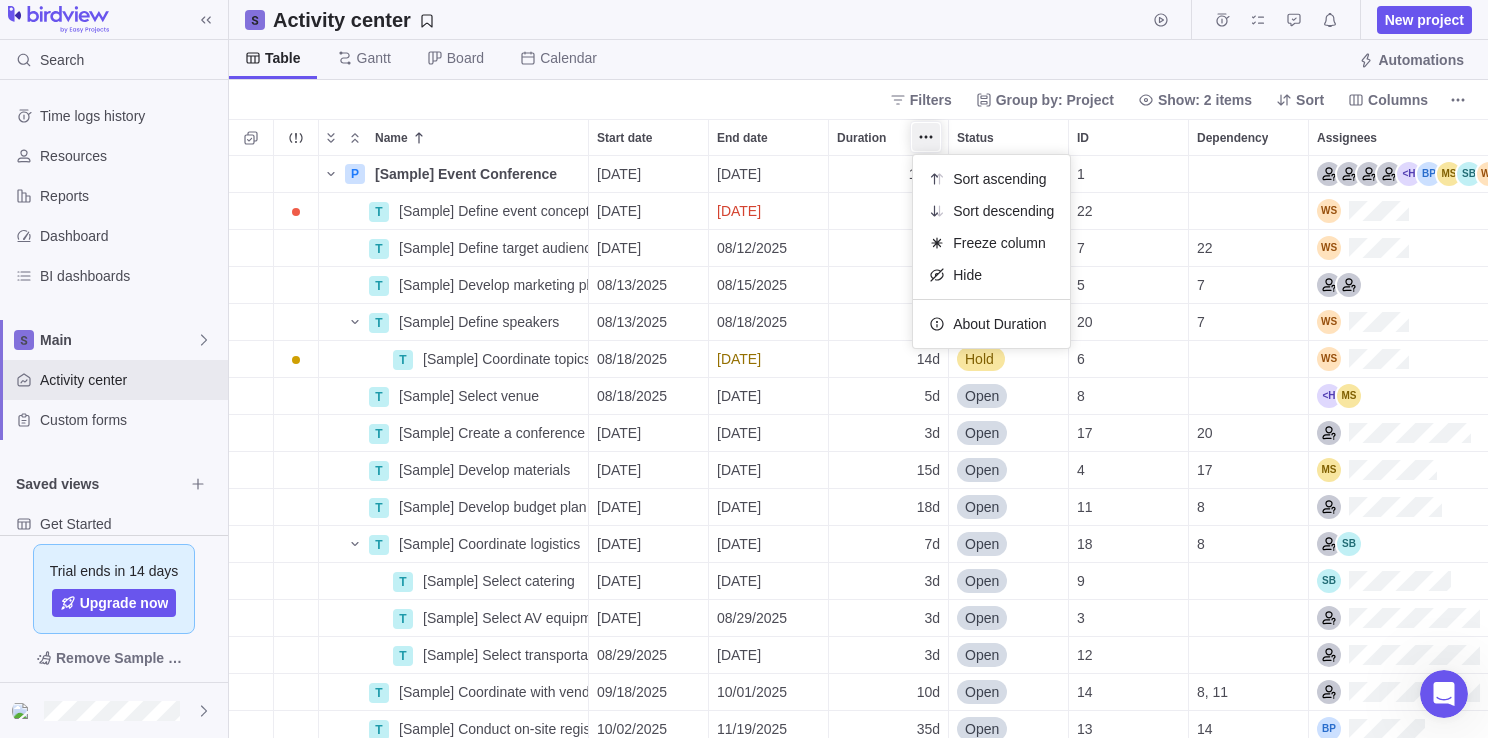click on "Search Time logs history Resources Reports Dashboard BI dashboards Main Activity center Custom forms Saved views Get Started Upcoming Milestones Trial ends in 14 days Upgrade now Remove Sample Data Activity center New project Table Gantt Board Calendar Automations Filters Group by: Project Show: 2 items Sort Columns Name Start date End date Duration Status ID Dependency Assignees P [Sample] Event Conference Details [DATE] [DATE] 118d In progress 1 T [Sample] Define event concept Details [DATE] [DATE] 3d Open 22 T [Sample] Define target audience Details [DATE] [DATE] 24d In progress 7 22 T [Sample] Develop marketing plan Details [DATE] [DATE] 3d Open 5 7 T [Sample] Define speakers Details [DATE] [DATE] 4d In progress 20 7 T [Sample] Coordinate topics with speakers Details [DATE] [DATE] 14d Hold 6 T [Sample] Select venue Details [DATE] [DATE] 5d Open 8 T [Sample] Create a conference program Details [DATE] [DATE] 3d Open 17 20 T Details" at bounding box center (744, 369) 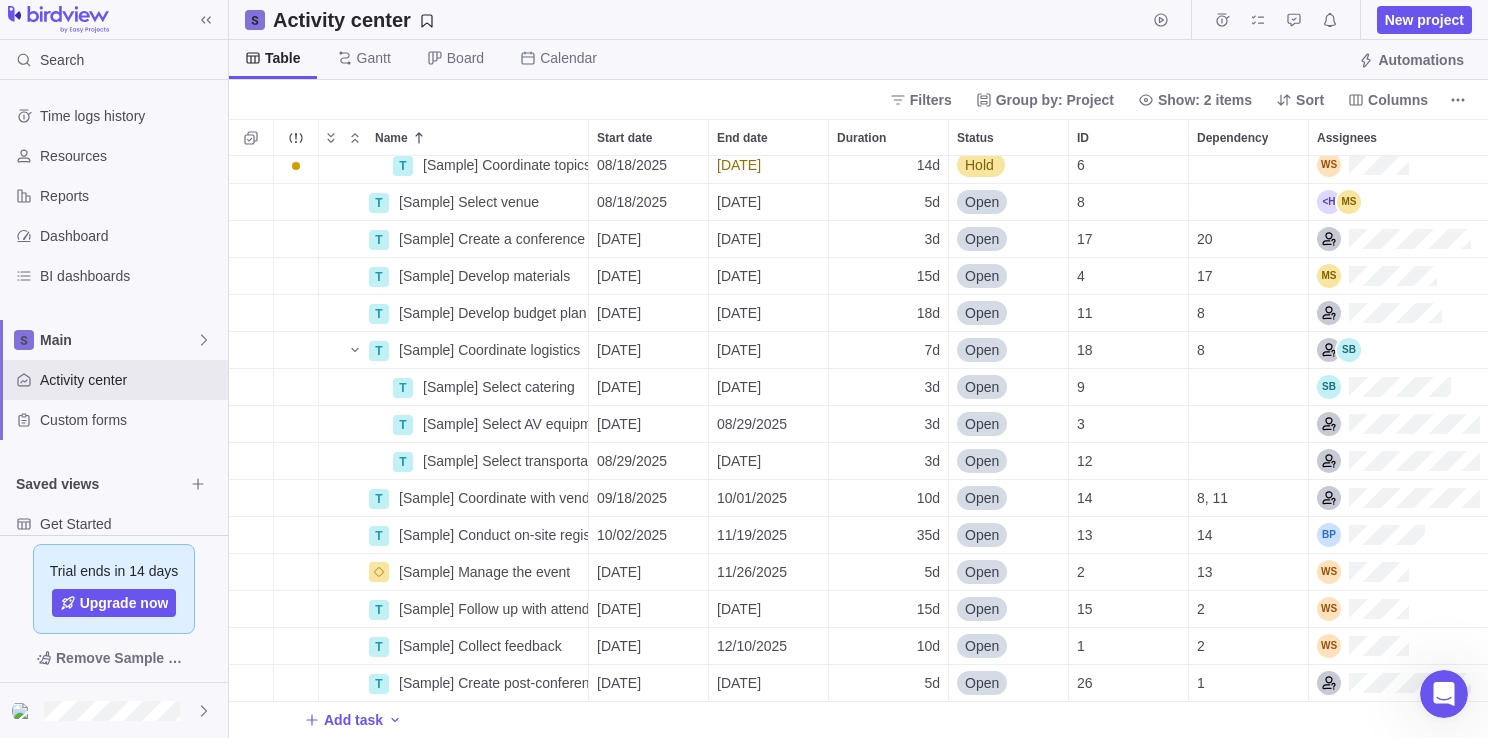 scroll, scrollTop: 208, scrollLeft: 0, axis: vertical 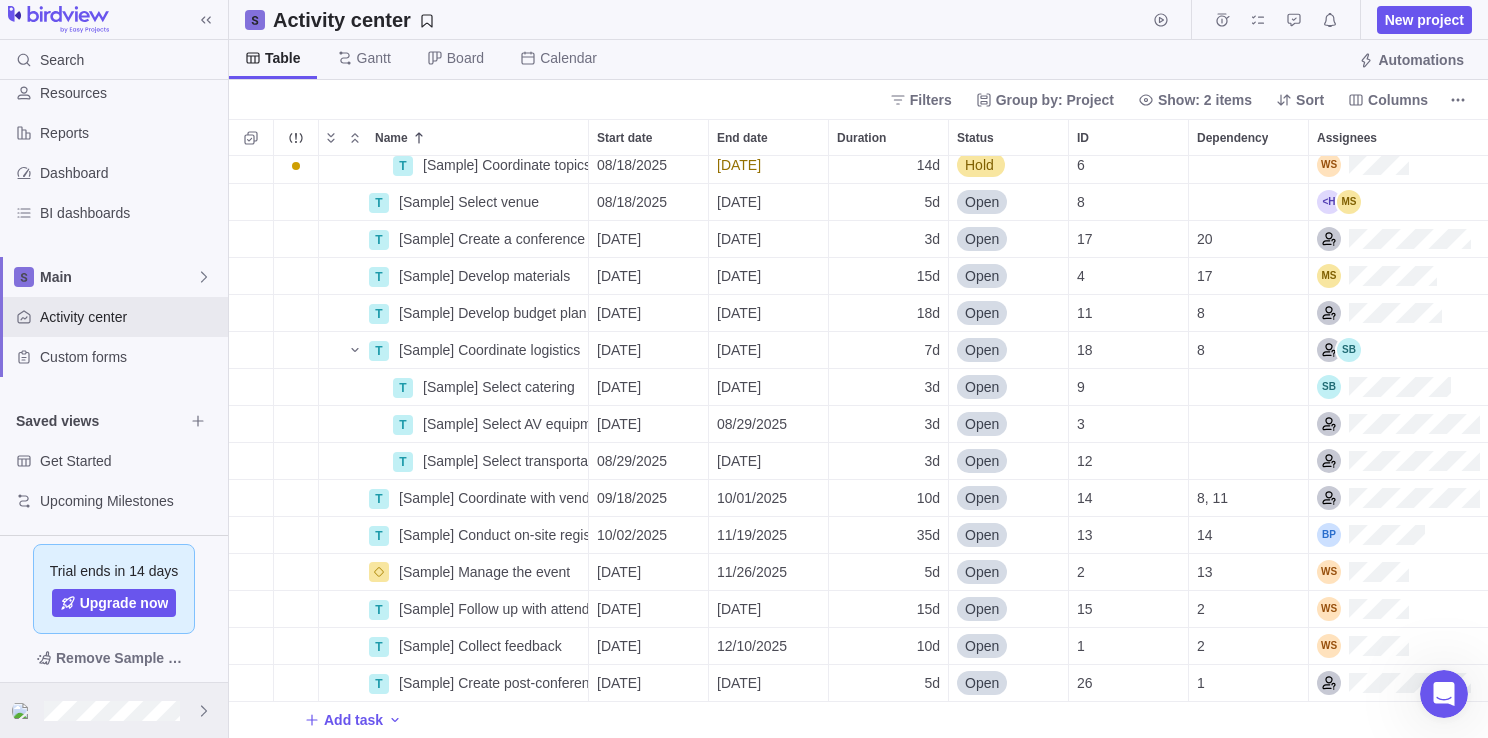 click at bounding box center [114, 710] 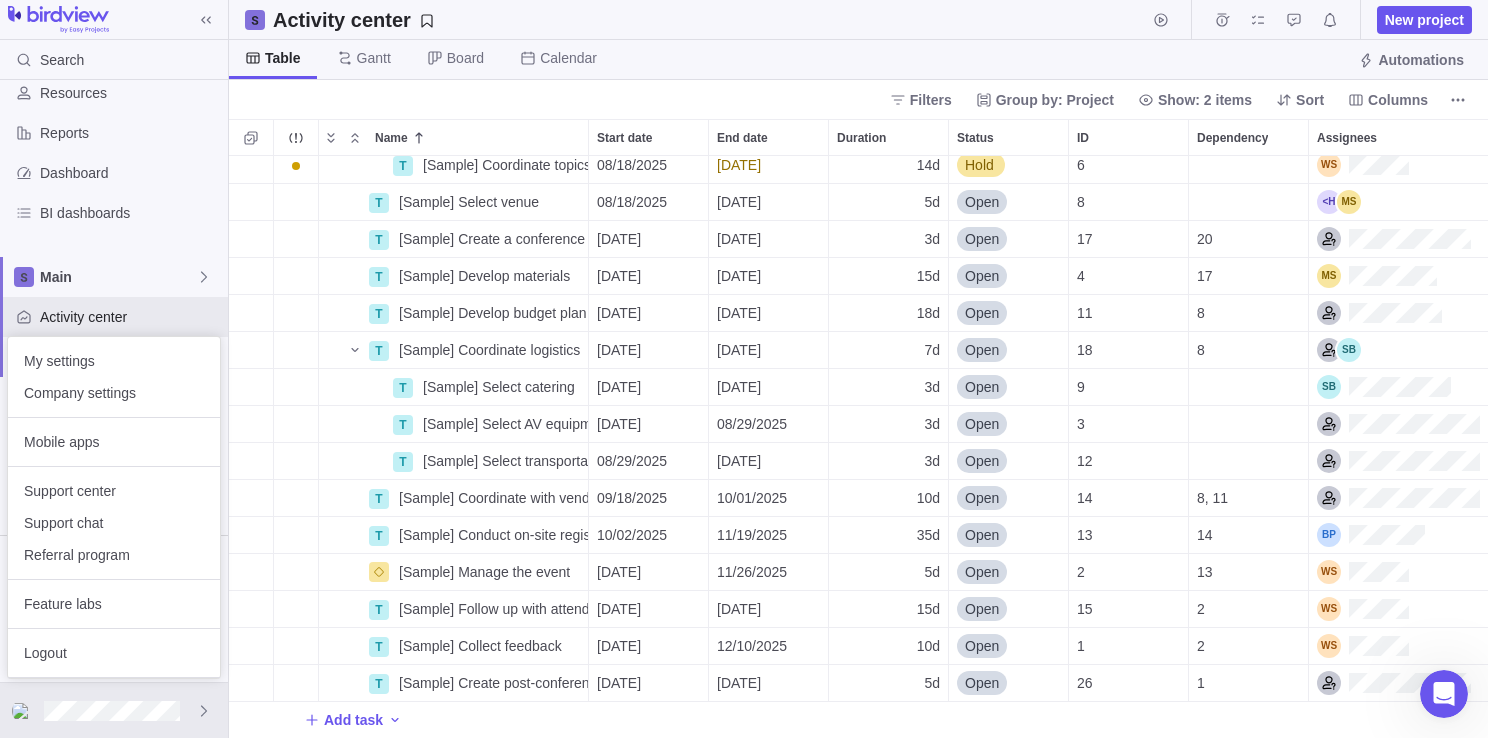 click on "Search Time logs history Resources Reports Dashboard BI dashboards Main Activity center Custom forms Saved views Get Started Upcoming Milestones Trial ends in 14 days Upgrade now Remove Sample Data Activity center New project Table Gantt Board Calendar Automations Filters Group by: Project Show: 2 items Sort Columns Name Start date End date Duration Status ID Dependency Assignees T [Sample] Coordinate topics with speakers Details [DATE] [DATE] 14d Hold 6 T [Sample] Select venue Details [DATE] [DATE] 5d Open 8 T [Sample] Create a conference program Details [DATE] [DATE] 3d Open 17 20 T [Sample] Develop materials Details [DATE] [DATE] 15d Open 4 17 T [Sample] Develop budget plan Details [DATE] [DATE] 18d Open 11 8 T [Sample] Coordinate logistics Details [DATE] [DATE] 7d Open 18 8 T [Sample] Select catering Details [DATE] [DATE] 3d Open 9 T [Sample] Select AV equipment Details [DATE] [DATE] 3d Open 3 T [Sample] Select transportation 3d T" at bounding box center (744, 369) 